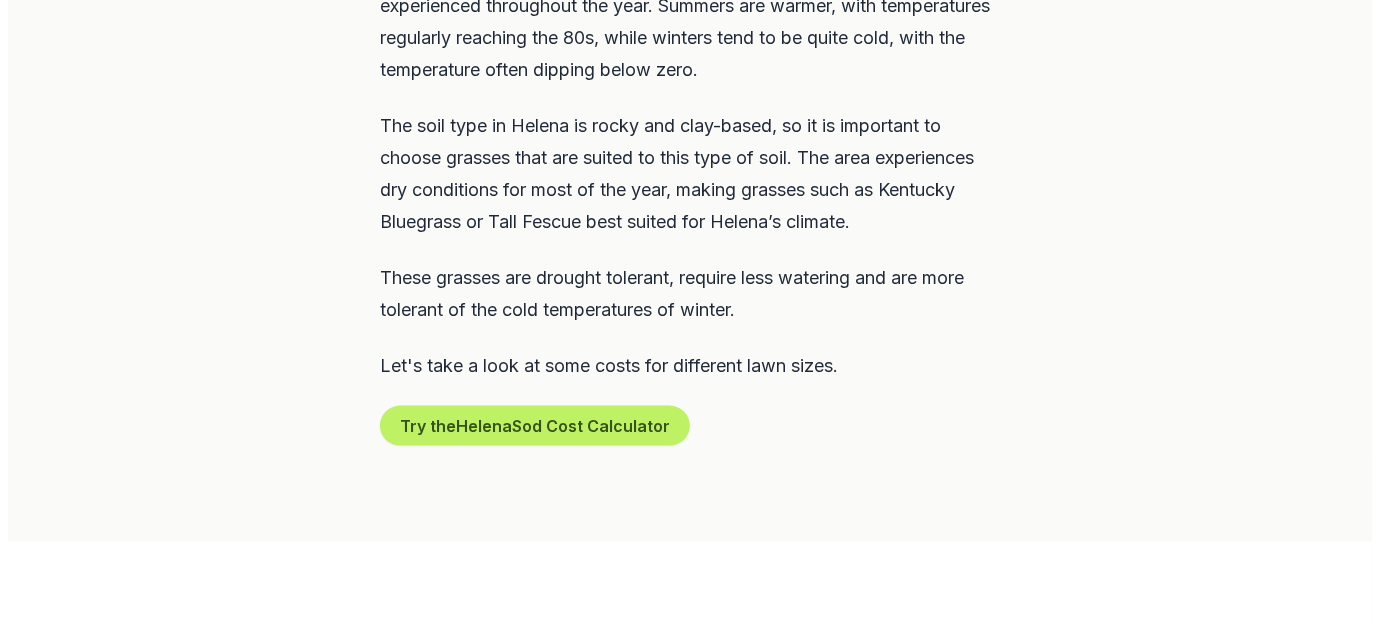 scroll, scrollTop: 1200, scrollLeft: 0, axis: vertical 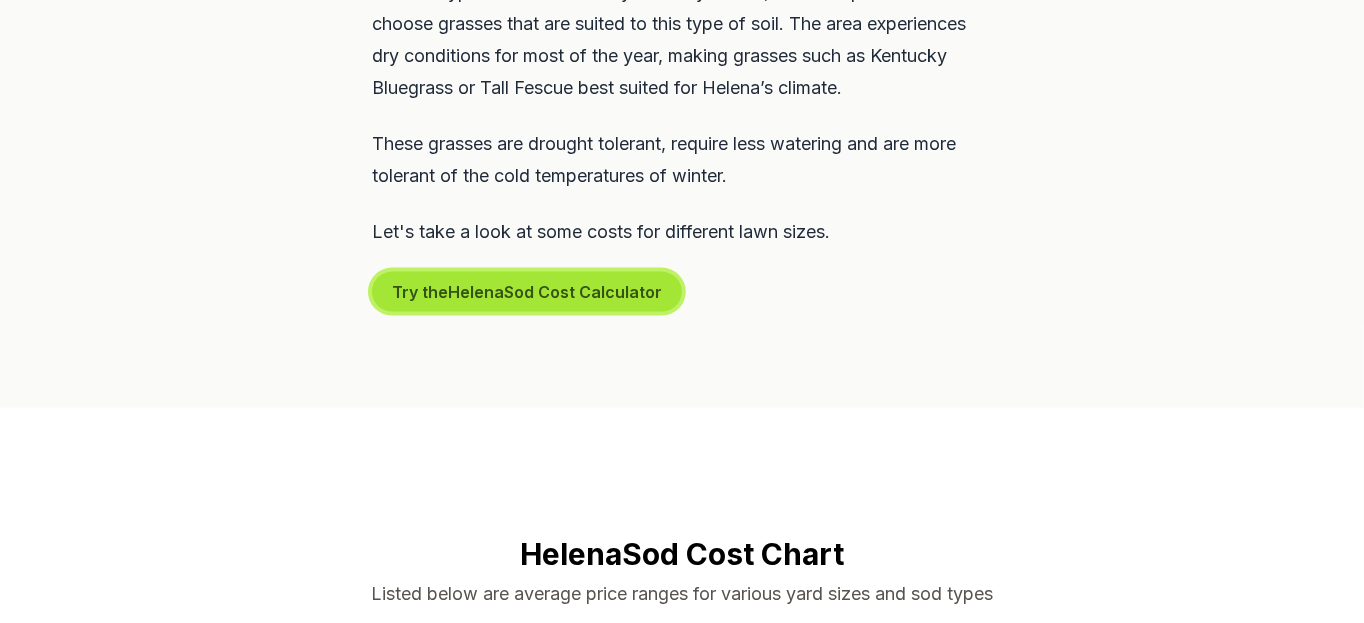 click on "Try the  Helena  Sod Cost Calculator" at bounding box center (527, 292) 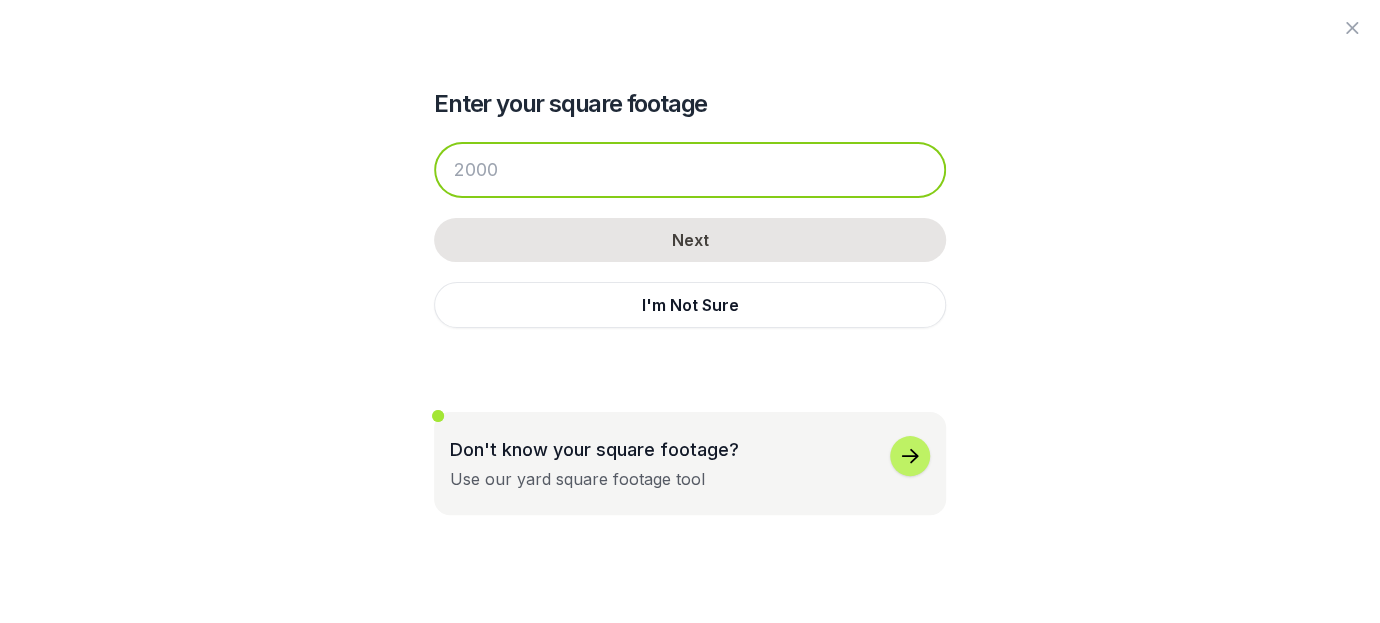 drag, startPoint x: 508, startPoint y: 178, endPoint x: 401, endPoint y: 168, distance: 107.46627 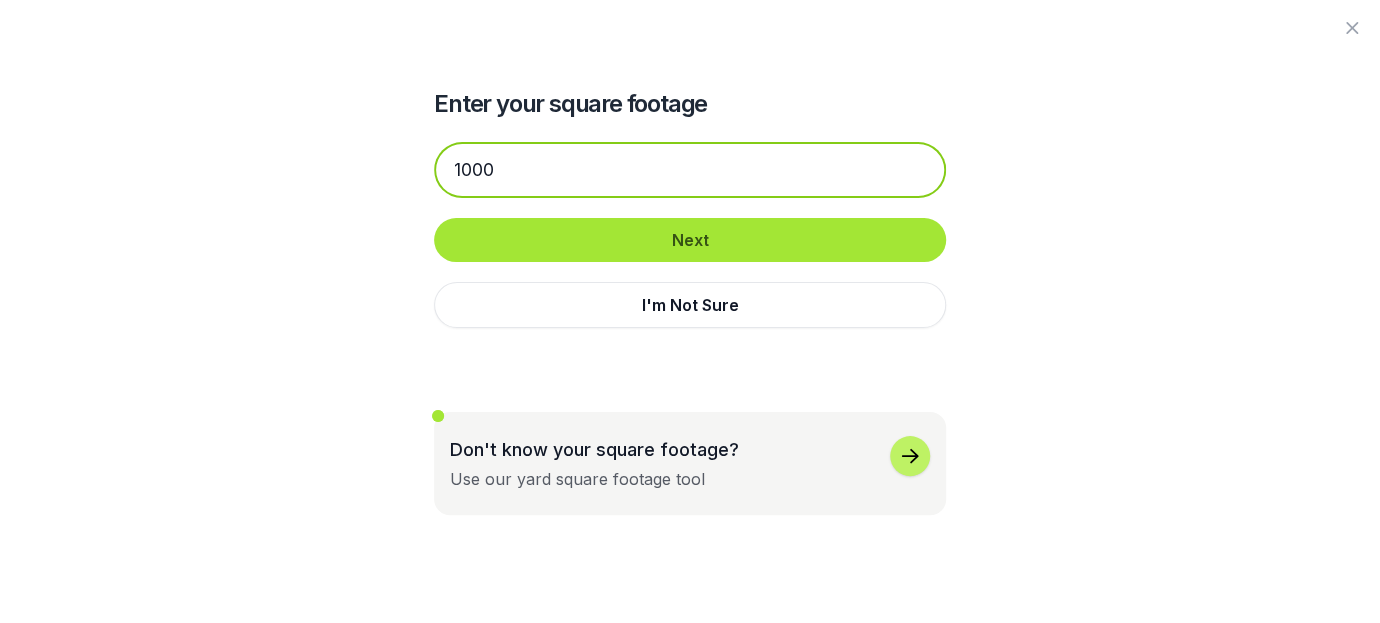type on "1000" 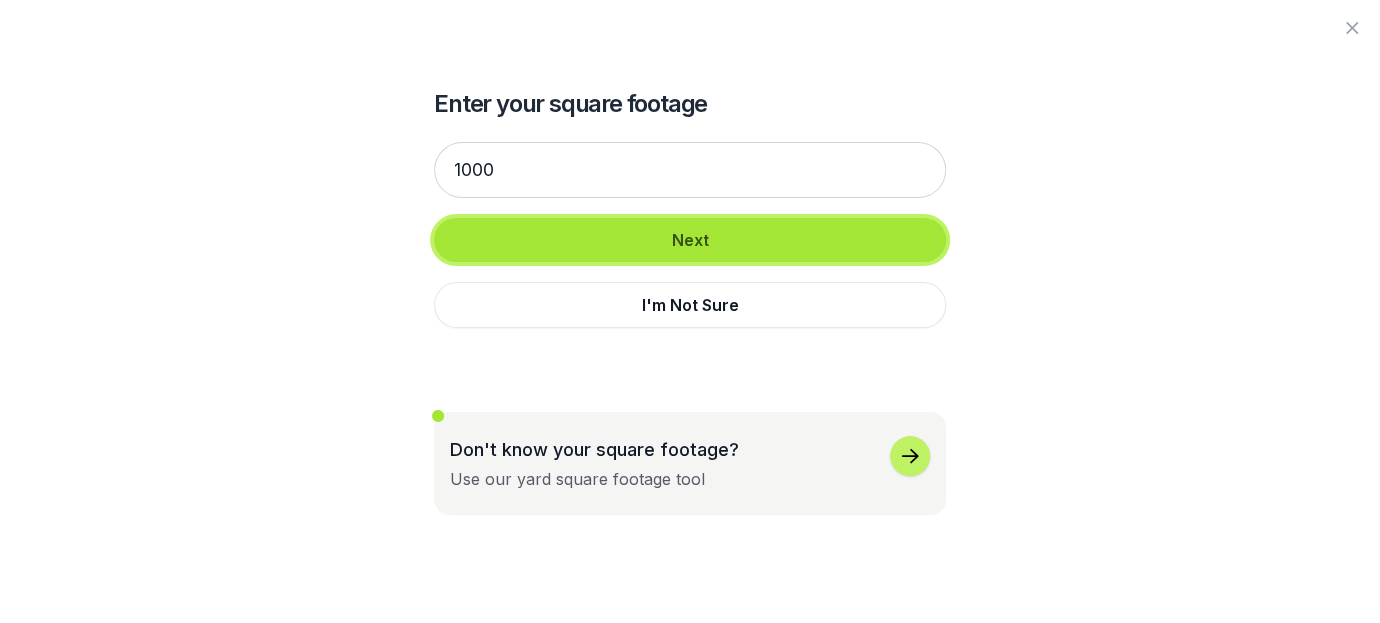 click on "Next" at bounding box center (690, 240) 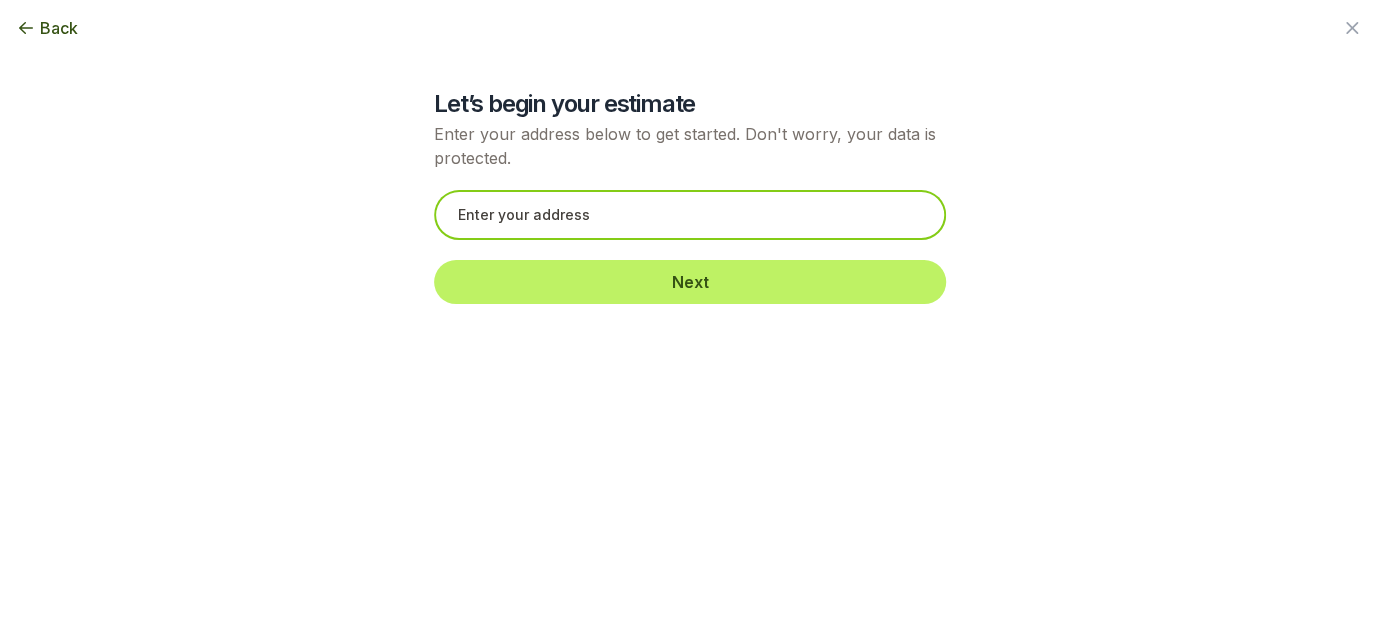 click at bounding box center (690, 215) 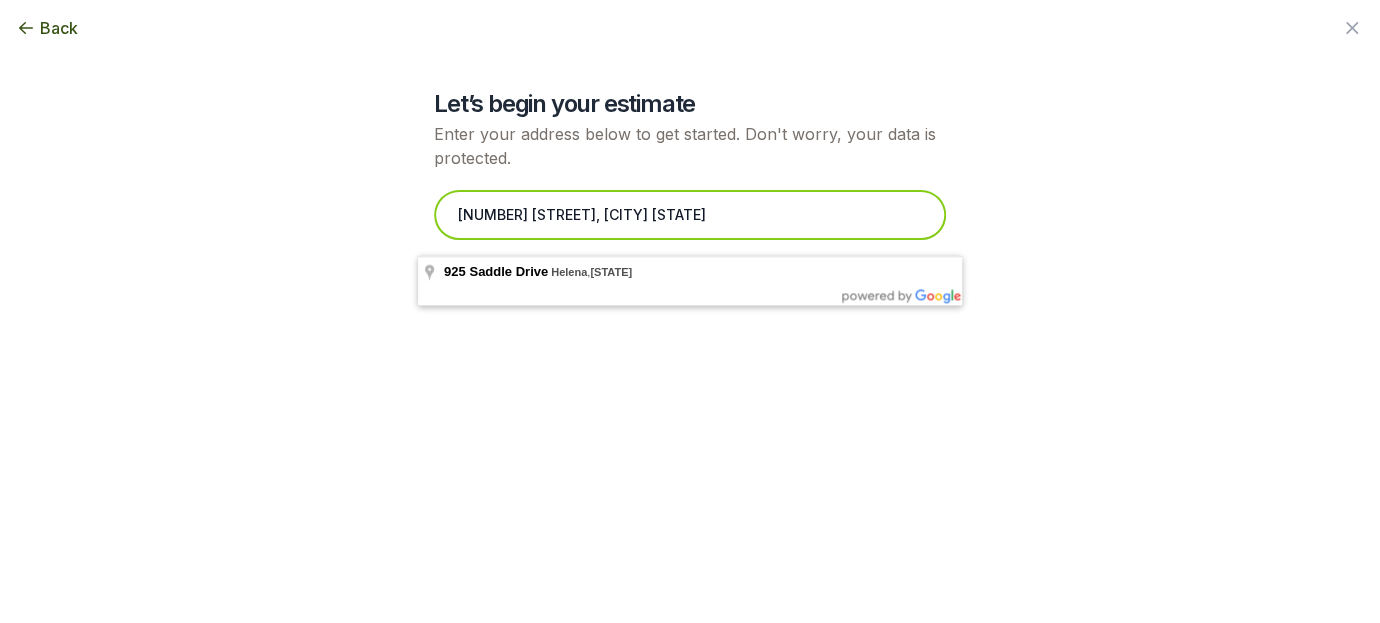 click on "[NUMBER] [STREET], [CITY] [STATE]" at bounding box center [690, 215] 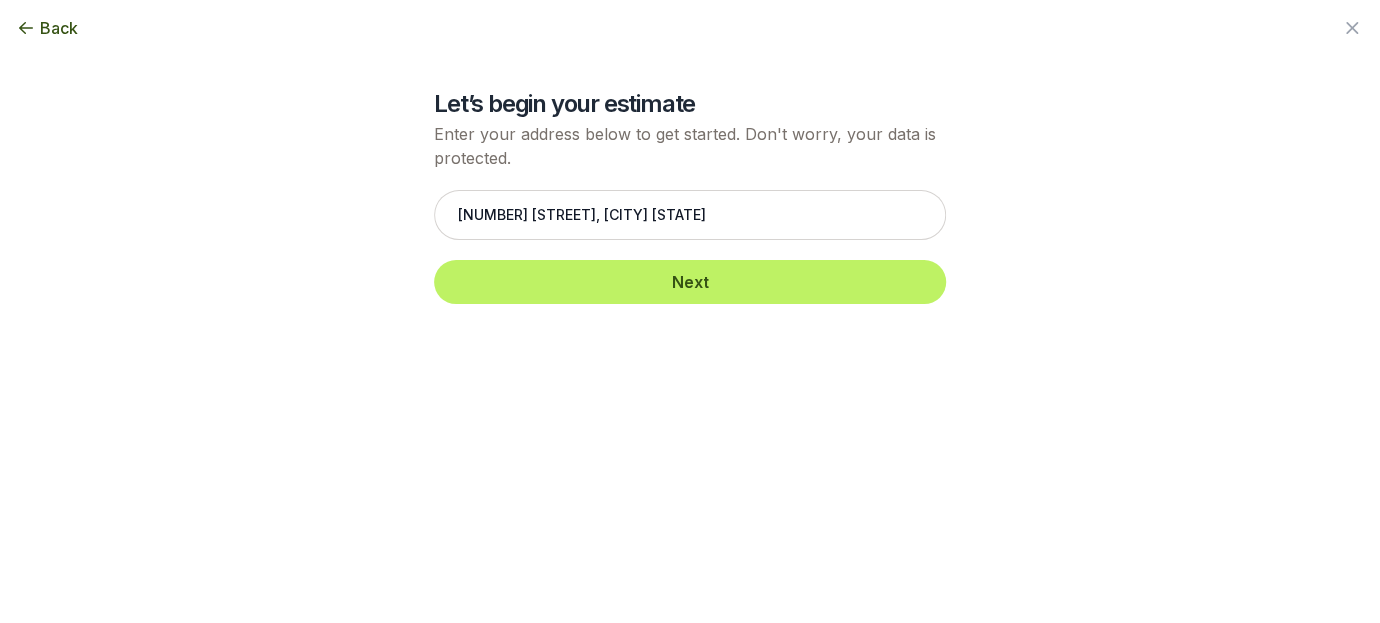 click on "Back Enter your square footage 1000 Next I'm Not Sure Let’s begin your estimate Enter your address below to get started. Don't worry, your data is protected. [NUMBER] [STREET], [CITY] [STATE] Next Zoom the map Use these buttons to zoom in and out Skip tutorial Next ← Move left → Move right ↑ Move up ↓ Move down + Zoom in - Zoom out Home Jump left by 75% End Jump right by 75% Page Up Jump up by 75% Page Down Jump down by 75% Keyboard shortcuts Map Data Imagery ©2025 NASA Imagery ©2025 NASA 500 km  Click to toggle between metric and imperial units Terms Report a map error Start Outlining Property Loading... Do you want the sod installed for you? Select an option below No, just delivery I only need the sod delivered to my home Yes I want the sod delivered and installed Back Next Step" at bounding box center [690, 311] 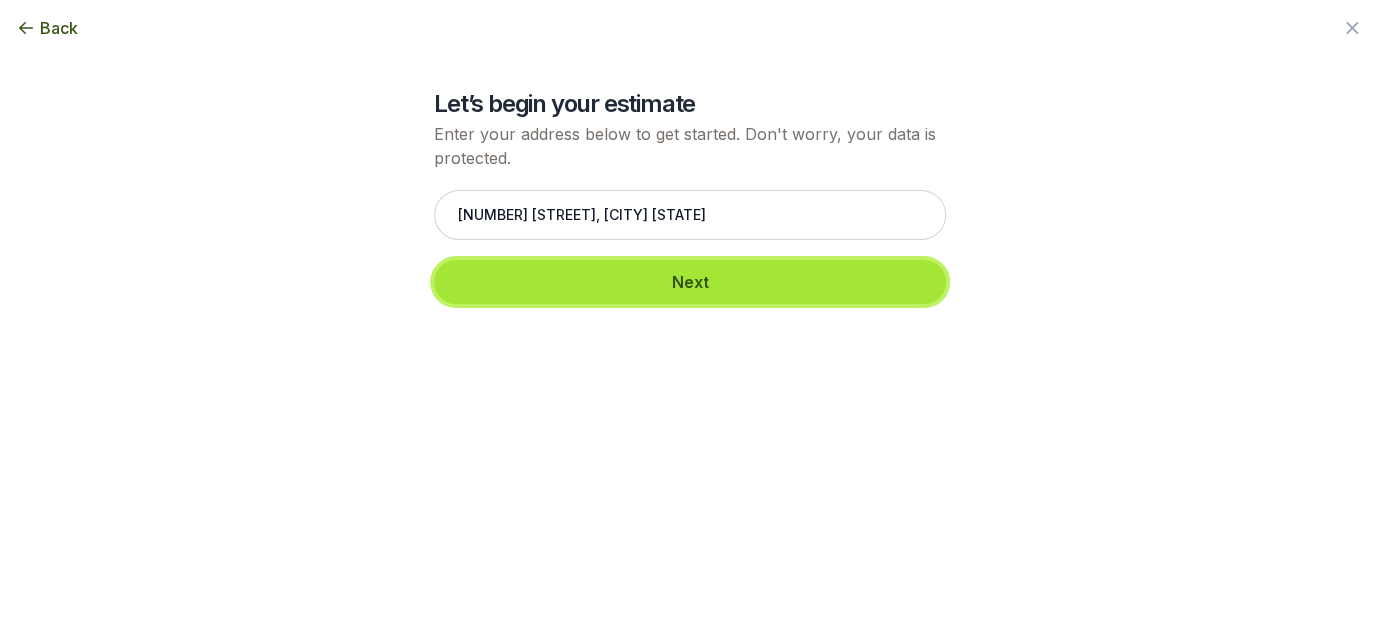 click on "Next" at bounding box center [690, 282] 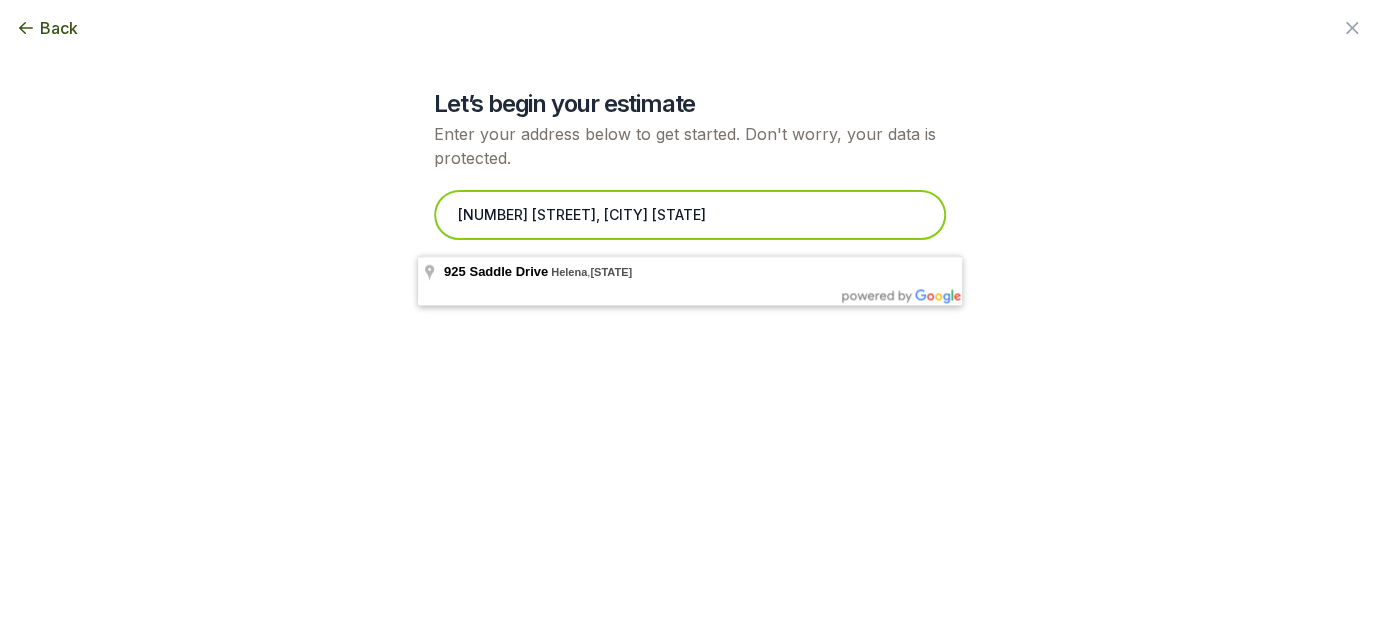 click on "[NUMBER] [STREET], [CITY] [STATE]" at bounding box center [690, 215] 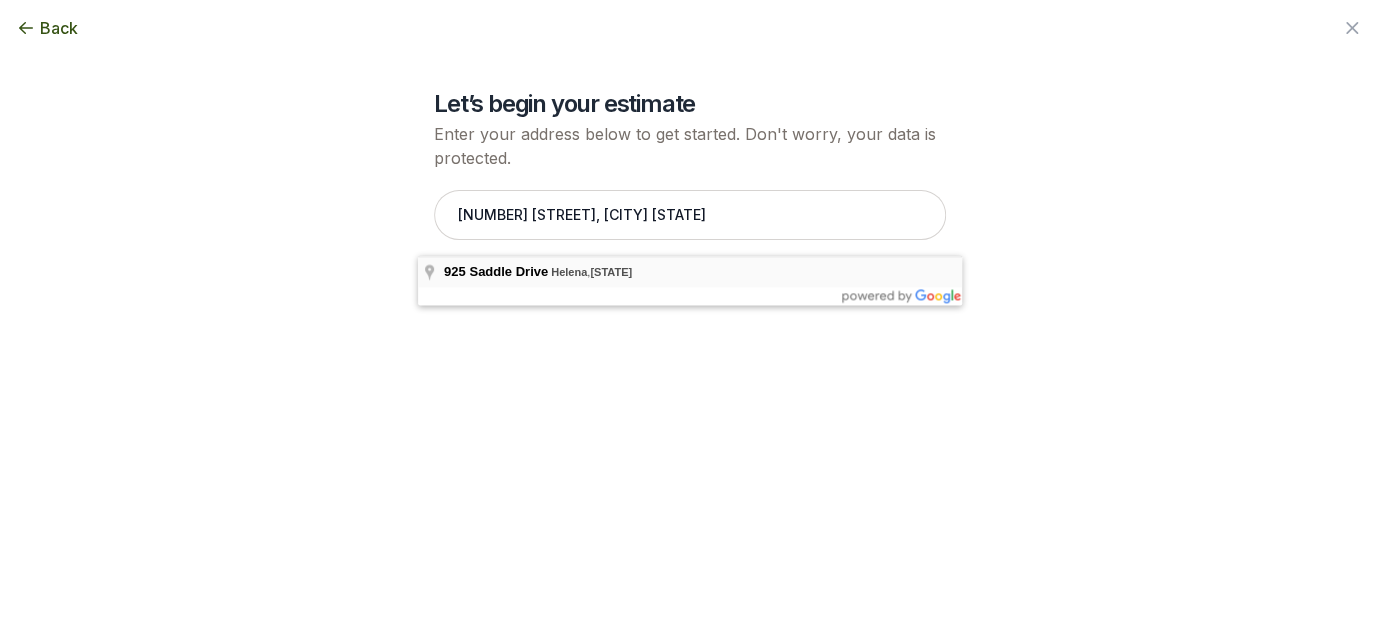 type on "[NUMBER] [STREET], [CITY], [STATE]" 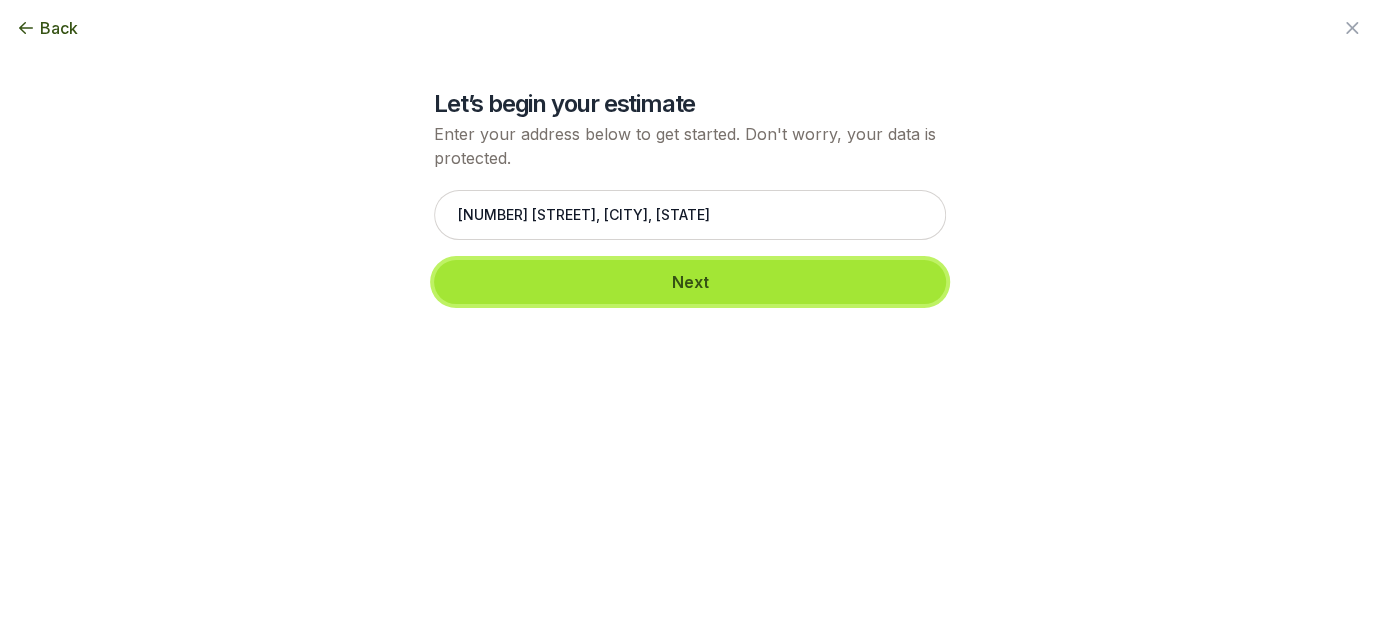 click on "Next" at bounding box center (690, 282) 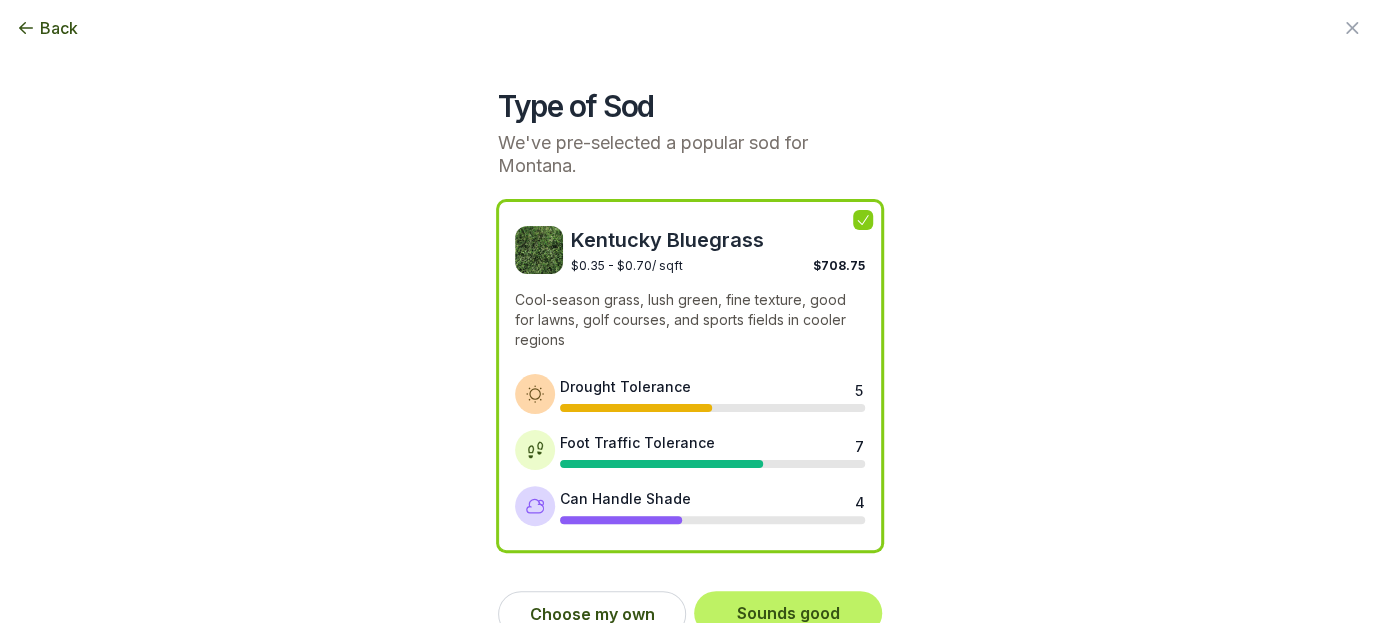 scroll, scrollTop: 69, scrollLeft: 0, axis: vertical 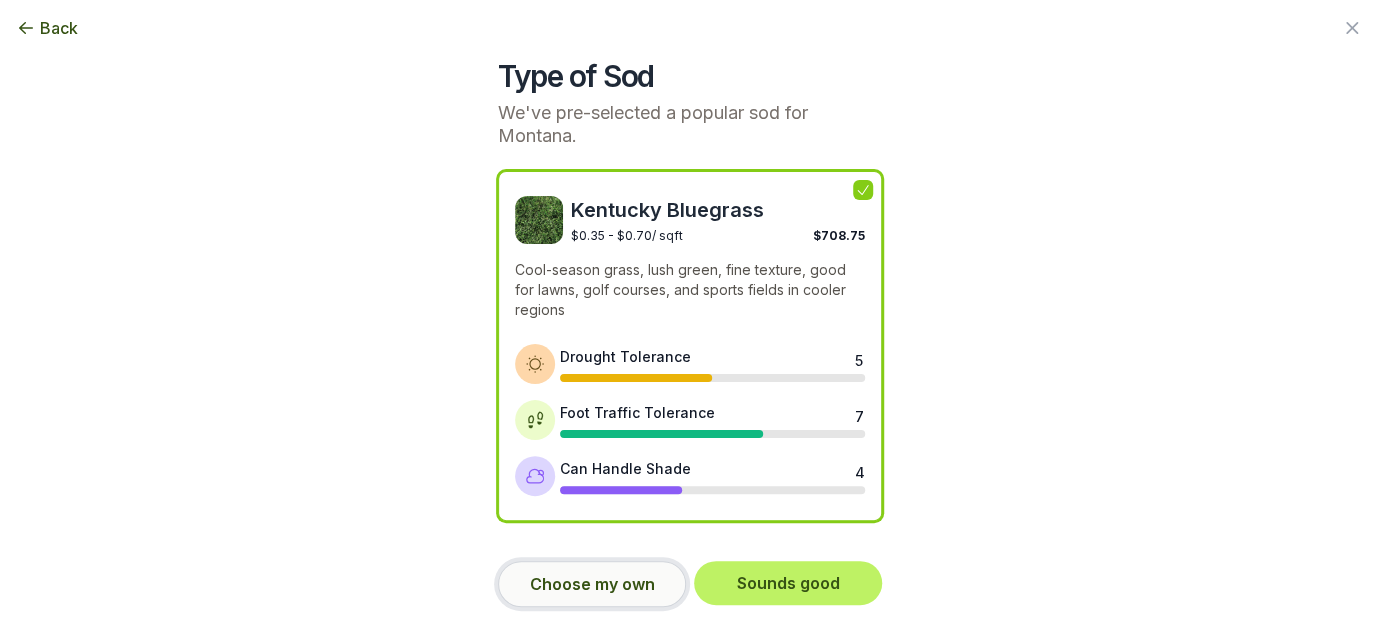 click on "Choose my own" at bounding box center (592, 584) 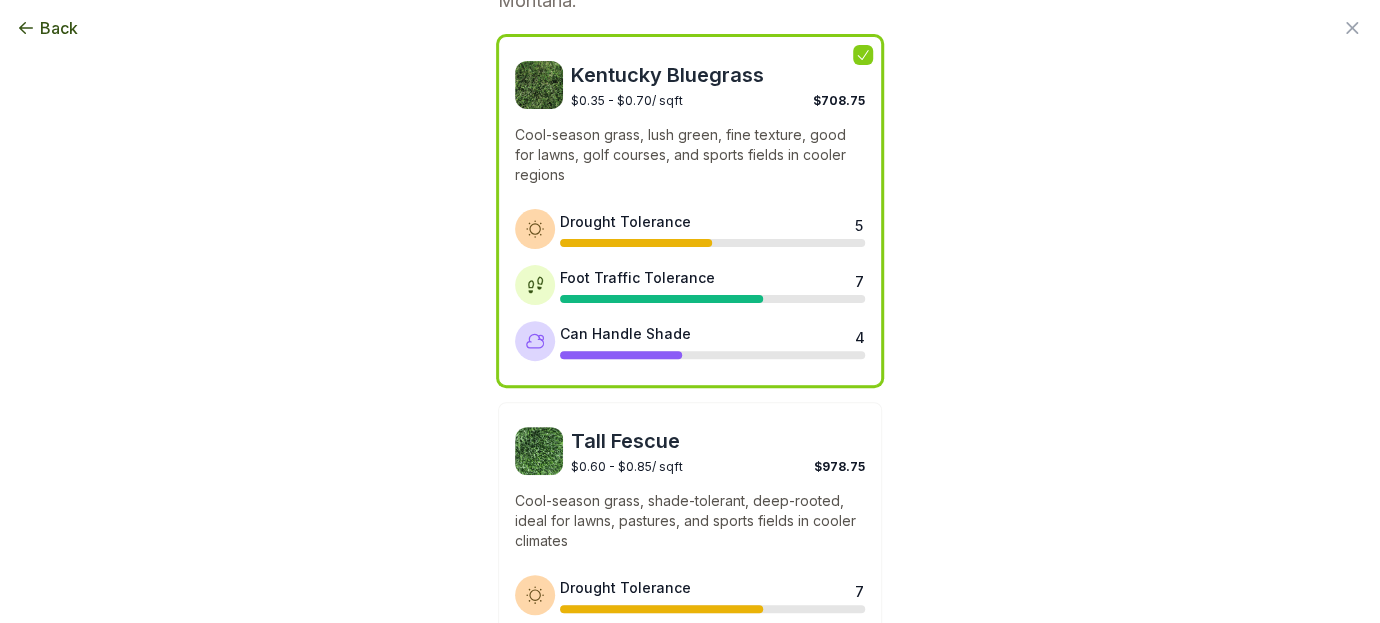 scroll, scrollTop: 0, scrollLeft: 0, axis: both 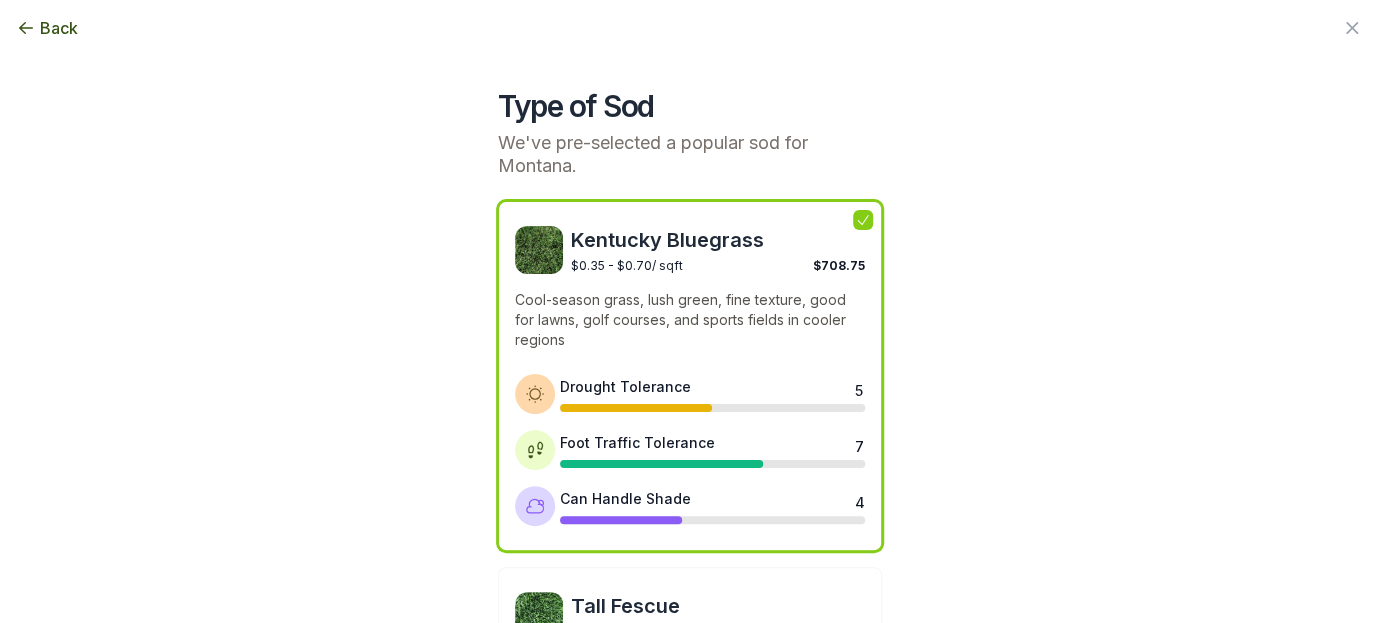 click on "Back" at bounding box center [59, 28] 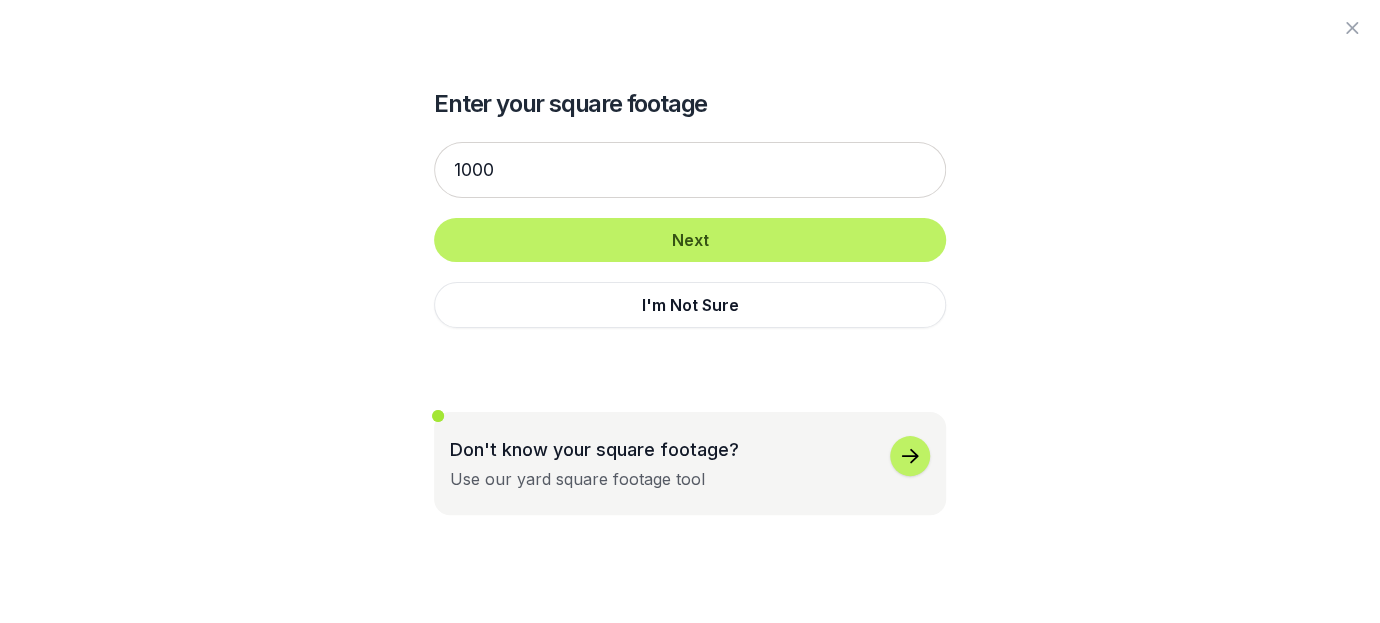 click 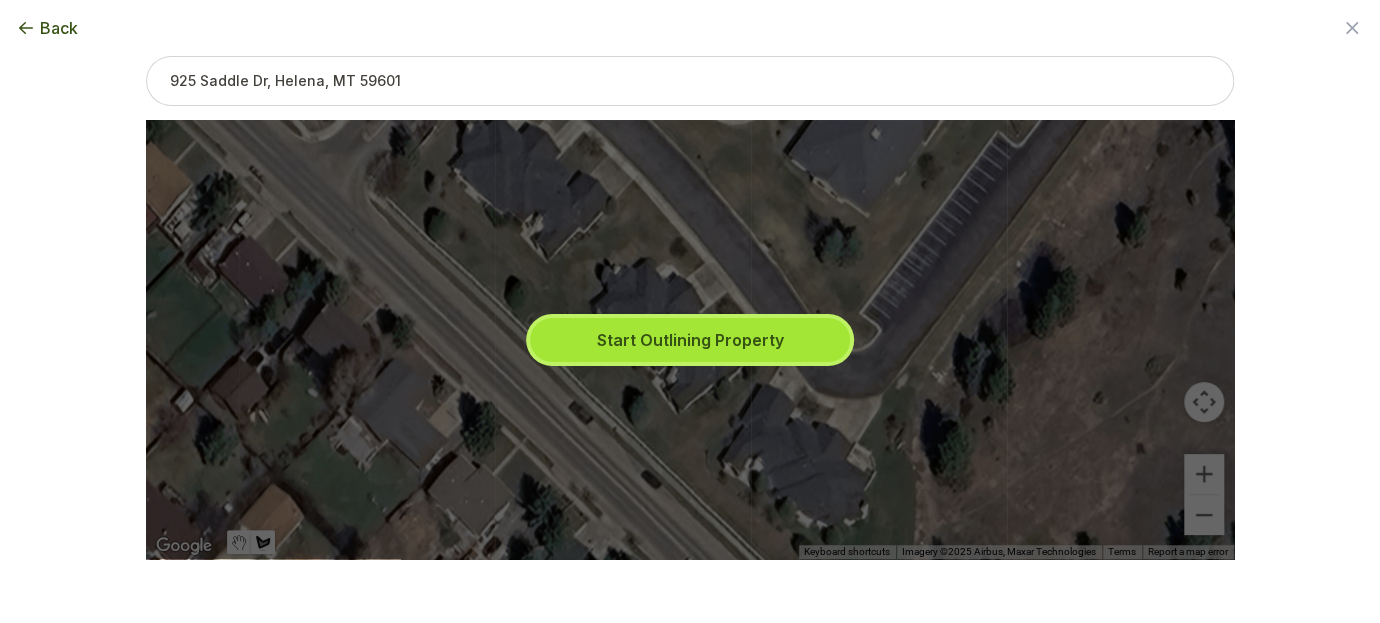 click on "Start Outlining Property" at bounding box center (690, 340) 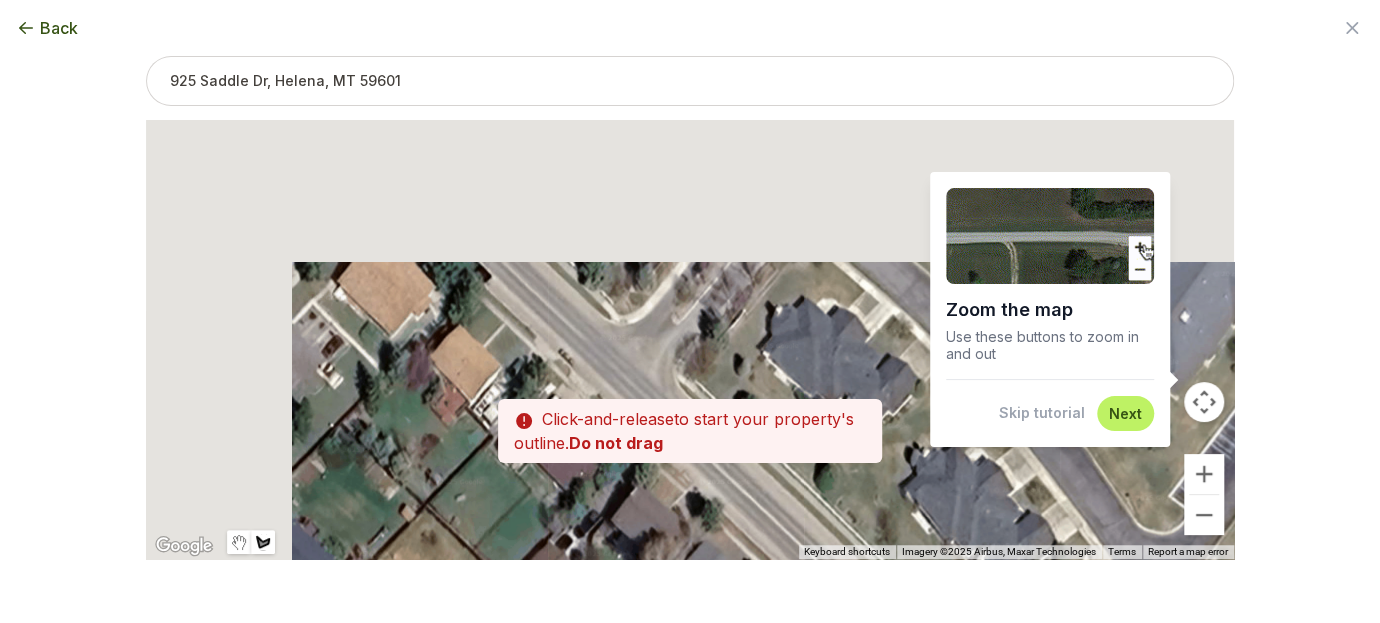 drag, startPoint x: 665, startPoint y: 333, endPoint x: 982, endPoint y: 525, distance: 370.61166 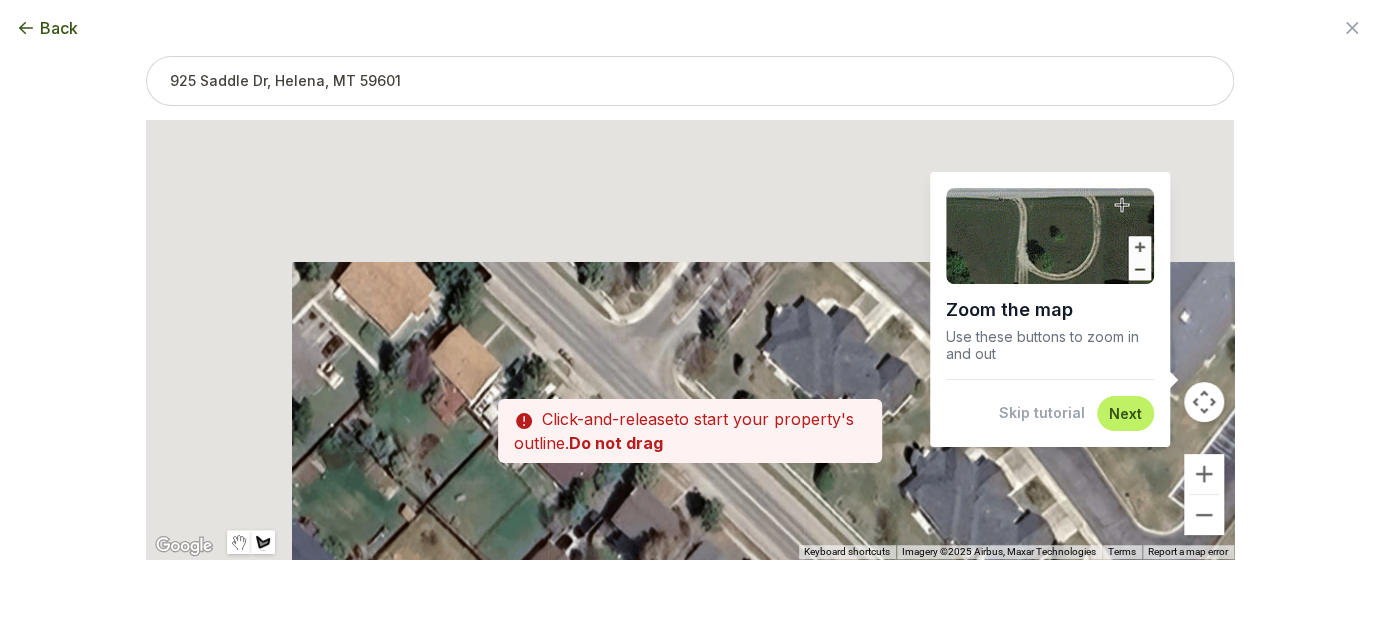click at bounding box center (690, 339) 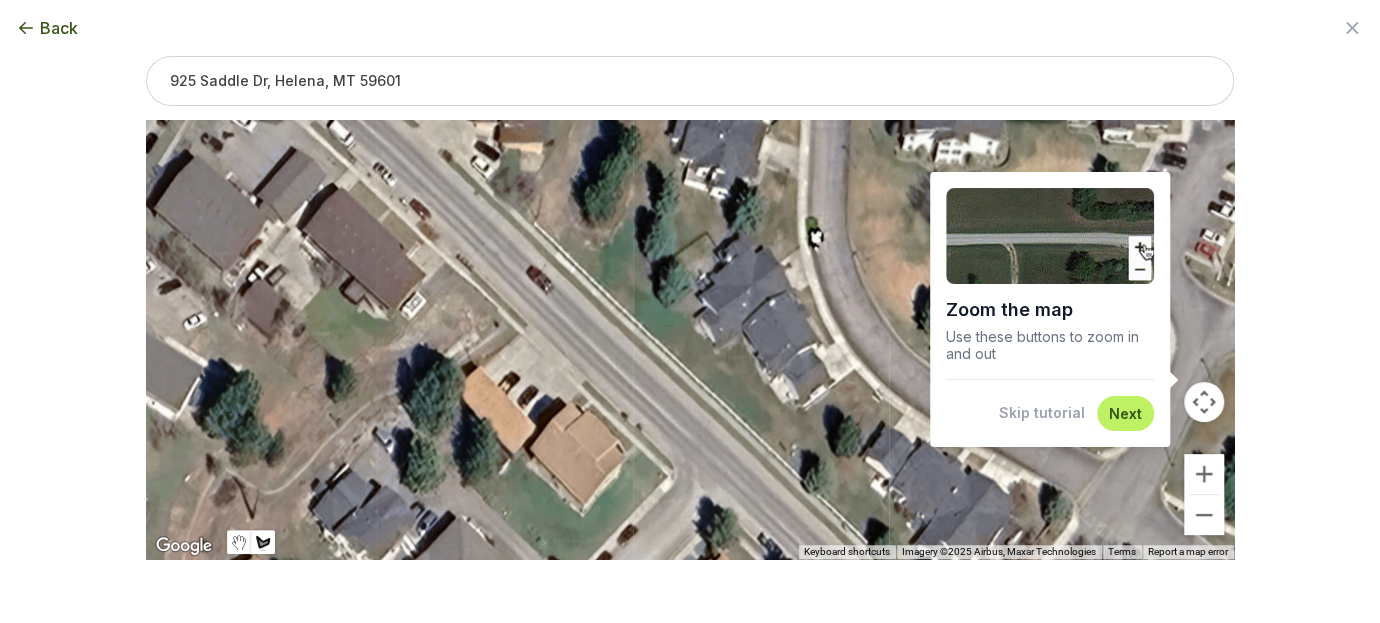 drag, startPoint x: 638, startPoint y: 298, endPoint x: 974, endPoint y: 619, distance: 464.69022 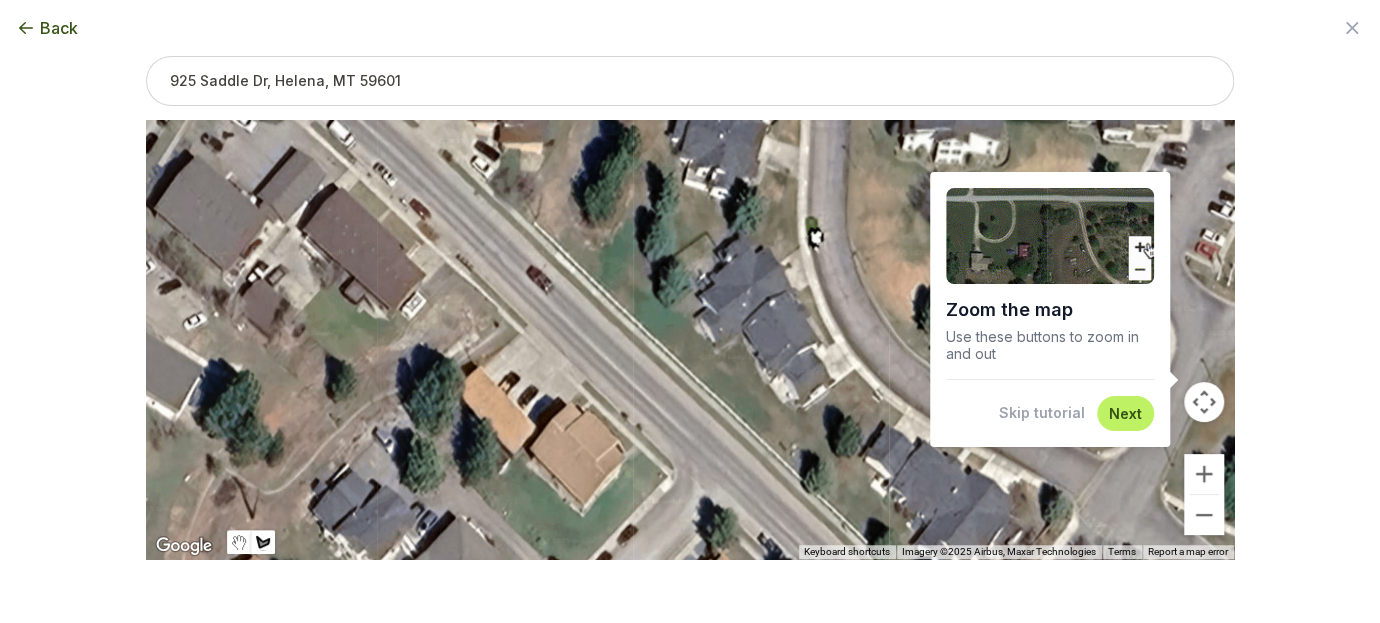 click on "Back Enter your square footage 1000 Next I'm Not Sure Don't know your square footage? Use our yard square footage tool Let’s find your square footage Enter your address below to get started. Don't worry, your data is protected. [NUMBER] [STREET], [CITY], [STATE] Search Zoom the map Use these buttons to zoom in and out Skip tutorial Next ← Move left → Move right ↑ Move up ↓ Move down + Zoom in - Zoom out Home Jump left by 75% End Jump right by 75% Page Up Jump up by 75% Page Down Jump down by 75% Keyboard shortcuts Map Data Imagery ©2025 Airbus, Maxar Technologies Imagery ©2025 Airbus, Maxar Technologies 10 m  Click to toggle between metric and imperial units Terms Report a map error Type of Sod We've pre-selected a popular sod for Montana. Kentucky Bluegrass $0.35 - $0.70  / sqft $708.75 Cool-season grass, lush green, fine texture, good for lawns, golf courses, and sports fields in cooler regions   Drought Tolerance 5   Foot Traffic Tolerance 7 Can Handle Shade 4 Tall Fescue $0.60 - $0.85  / sqft   7" at bounding box center [690, 311] 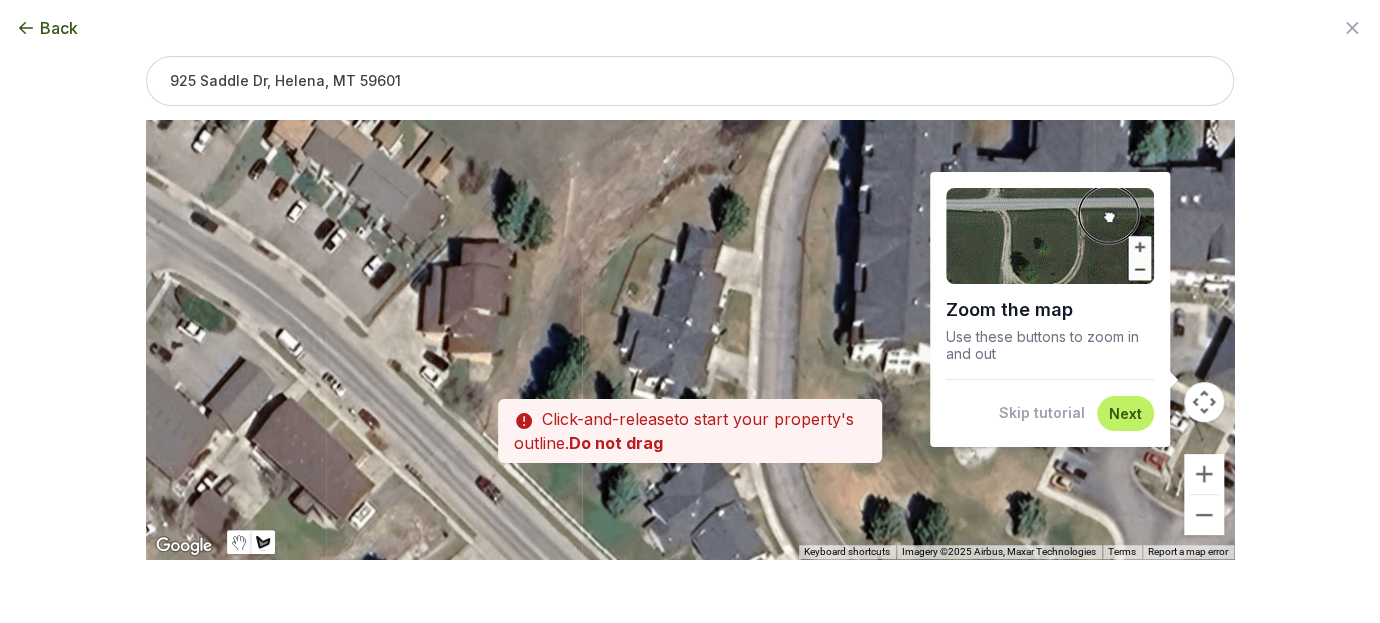 drag, startPoint x: 823, startPoint y: 406, endPoint x: 772, endPoint y: 619, distance: 219.02055 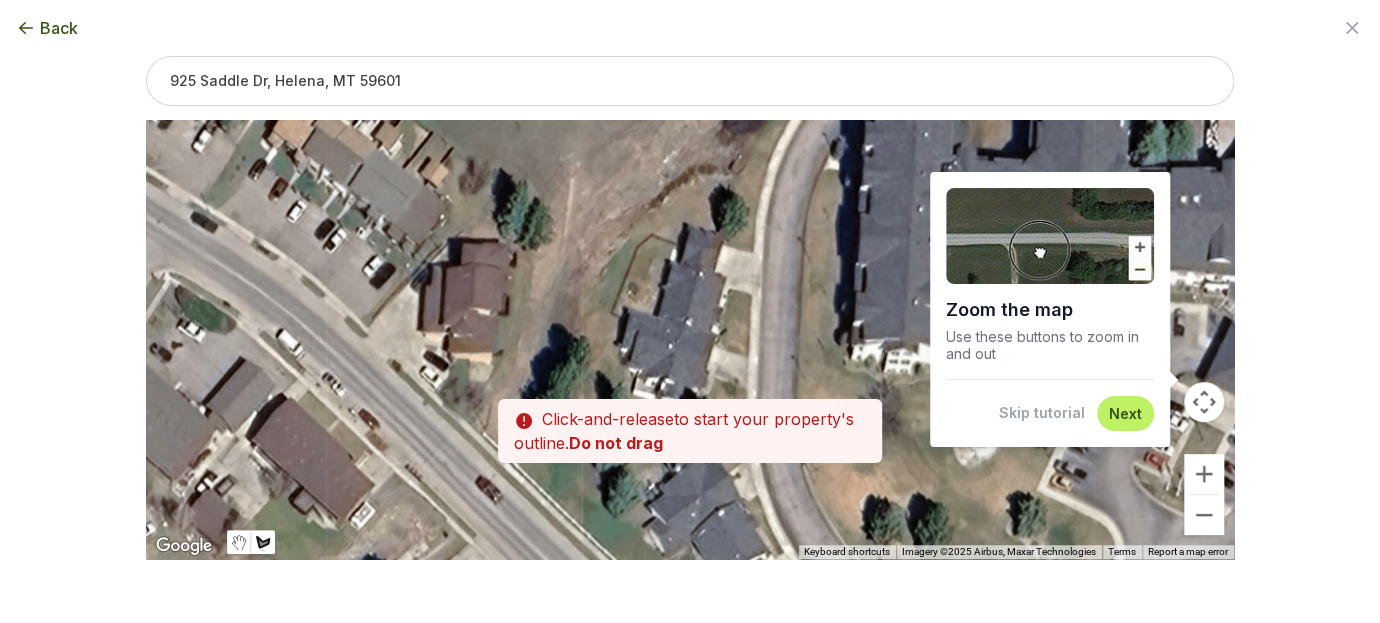 click on "Back Enter your square footage 1000 Next I'm Not Sure Don't know your square footage? Use our yard square footage tool Let’s find your square footage Enter your address below to get started. Don't worry, your data is protected. [NUMBER] [STREET], [CITY], [STATE] Search Zoom the map Use these buttons to zoom in and out Skip tutorial Next ← Move left → Move right ↑ Move up ↓ Move down + Zoom in - Zoom out Home Jump left by 75% End Jump right by 75% Page Up Jump up by 75% Page Down Jump down by 75% Keyboard shortcuts Map Data Imagery ©2025 Airbus, Maxar Technologies Imagery ©2025 Airbus, Maxar Technologies 10 m  Click to toggle between metric and imperial units Terms Report a map error A quick tap Click-and-release  to start your property's outline.  Do not drag Type of Sod We've pre-selected a popular sod for Montana. Kentucky Bluegrass $0.35 - $0.70  / sqft $708.75 Cool-season grass, lush green, fine texture, good for lawns, golf courses, and sports fields in cooler regions   Drought Tolerance 5   7 4" at bounding box center (690, 311) 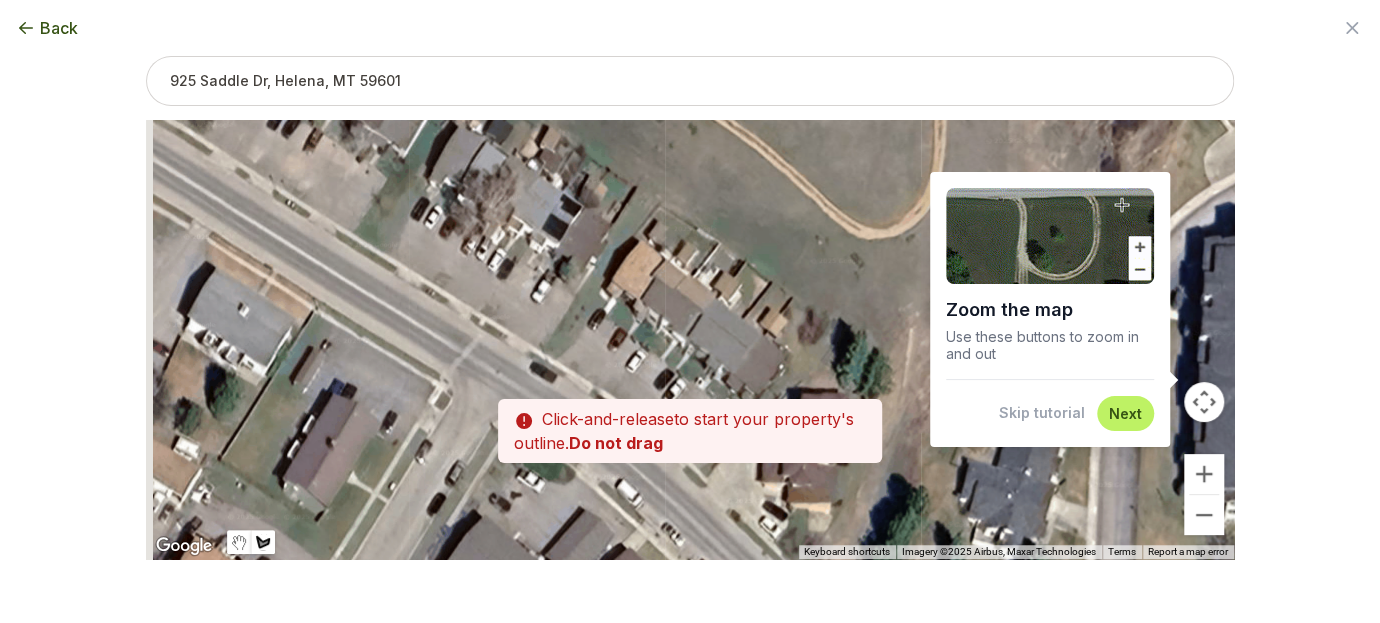 drag, startPoint x: 615, startPoint y: 249, endPoint x: 956, endPoint y: 401, distance: 373.34302 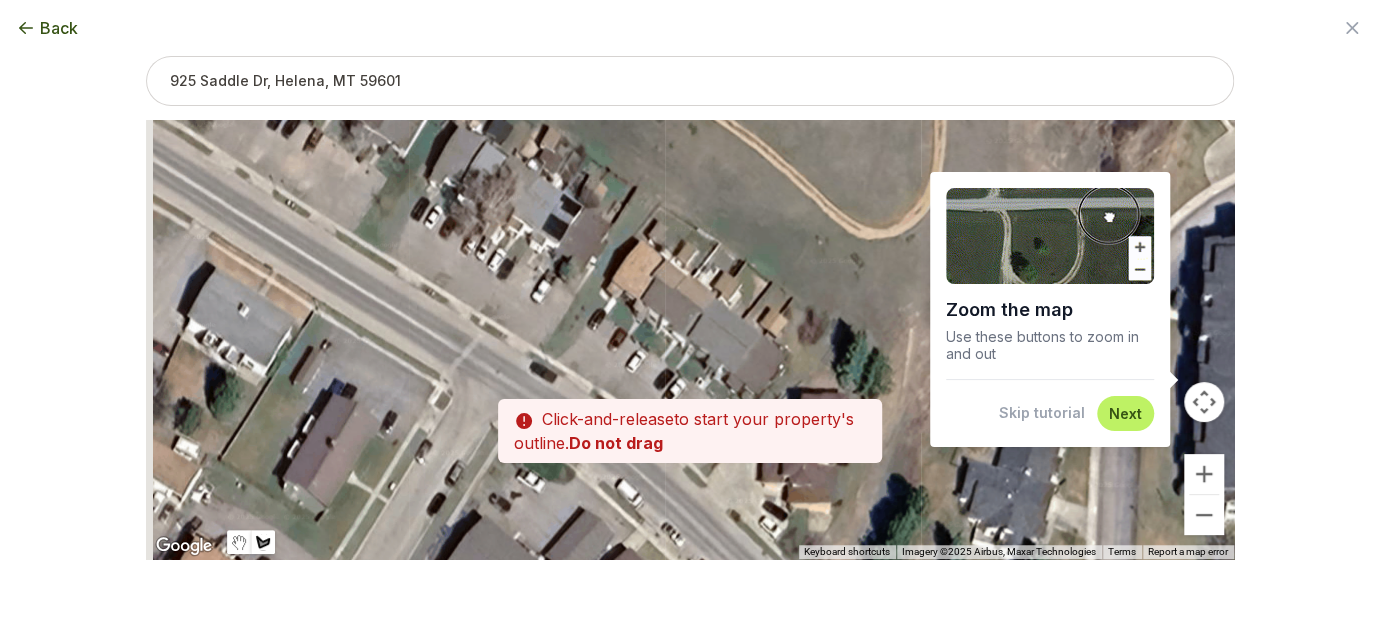 click on "Zoom the map Use these buttons to zoom in and out Skip tutorial Next ← Move left → Move right ↑ Move up ↓ Move down + Zoom in - Zoom out Home Jump left by 75% End Jump right by 75% Page Up Jump up by 75% Page Down Jump down by 75% Keyboard shortcuts Map Data Imagery ©2025 Airbus, Maxar Technologies Imagery ©2025 Airbus, Maxar Technologies 10 m  Click to toggle between metric and imperial units Terms Report a map error A quick tap Click-and-release  to start your property's outline.  Do not drag" at bounding box center (690, 275) 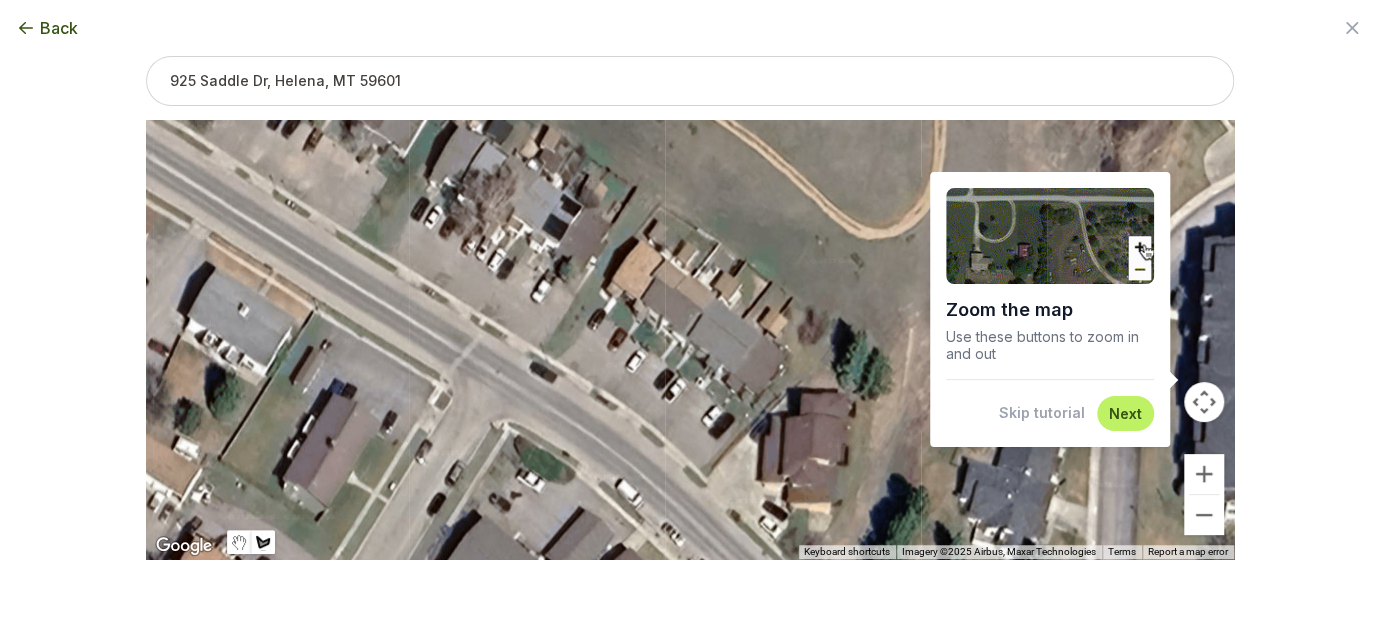 click at bounding box center [1050, 236] 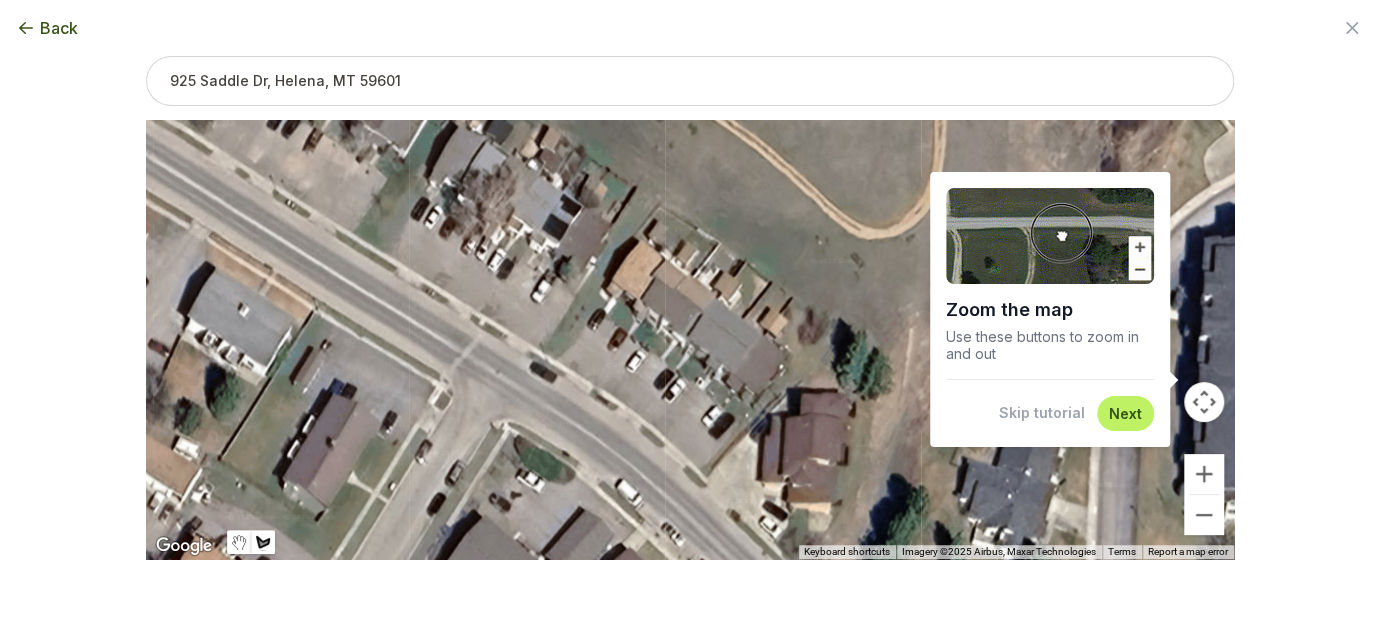 click at bounding box center (690, 339) 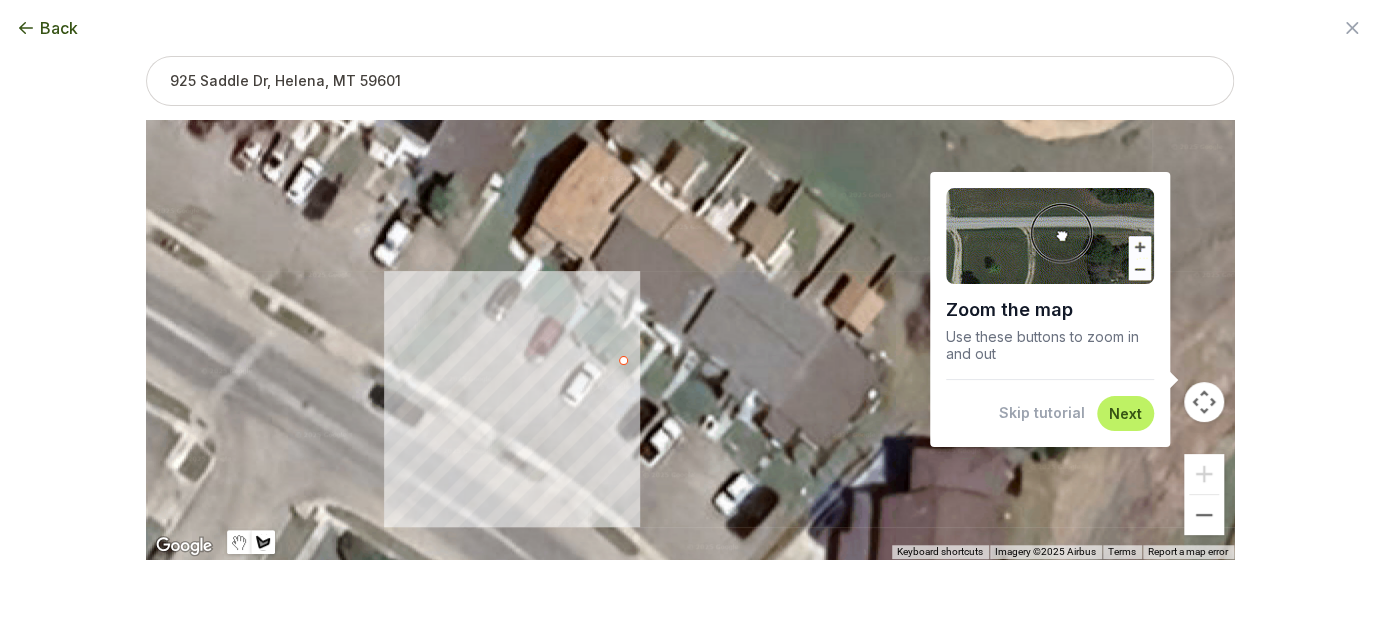 click at bounding box center [690, 340] 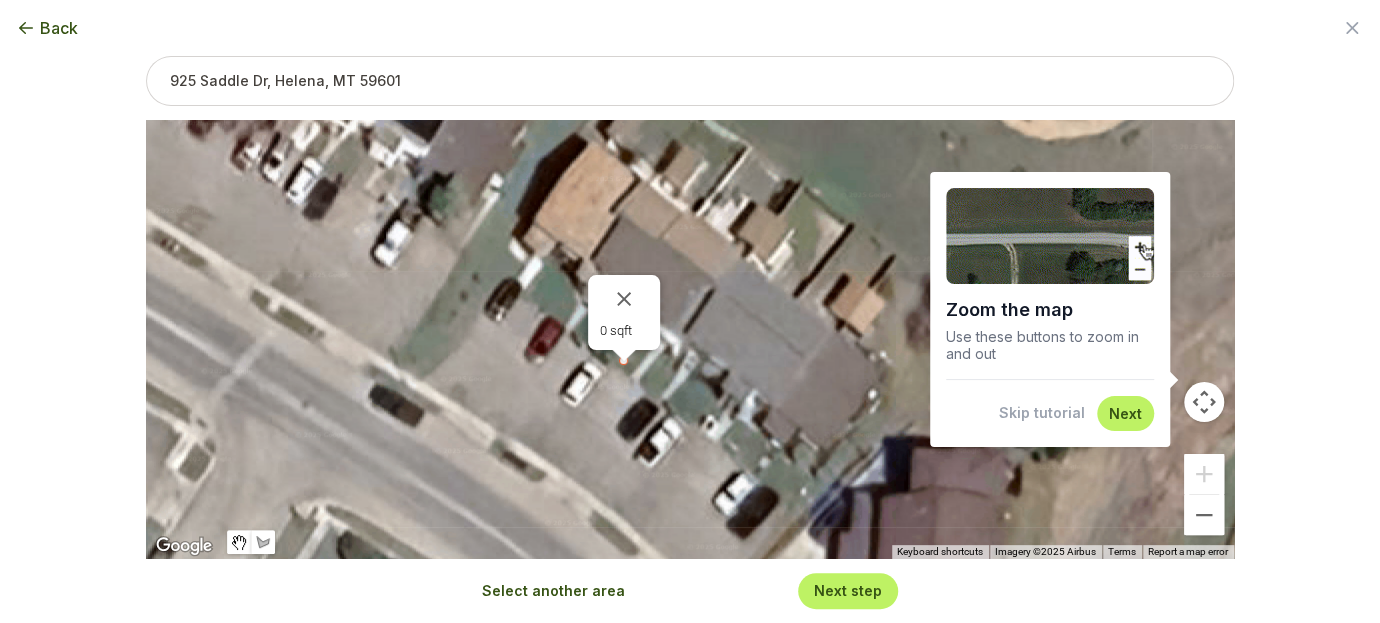 click at bounding box center [624, 356] 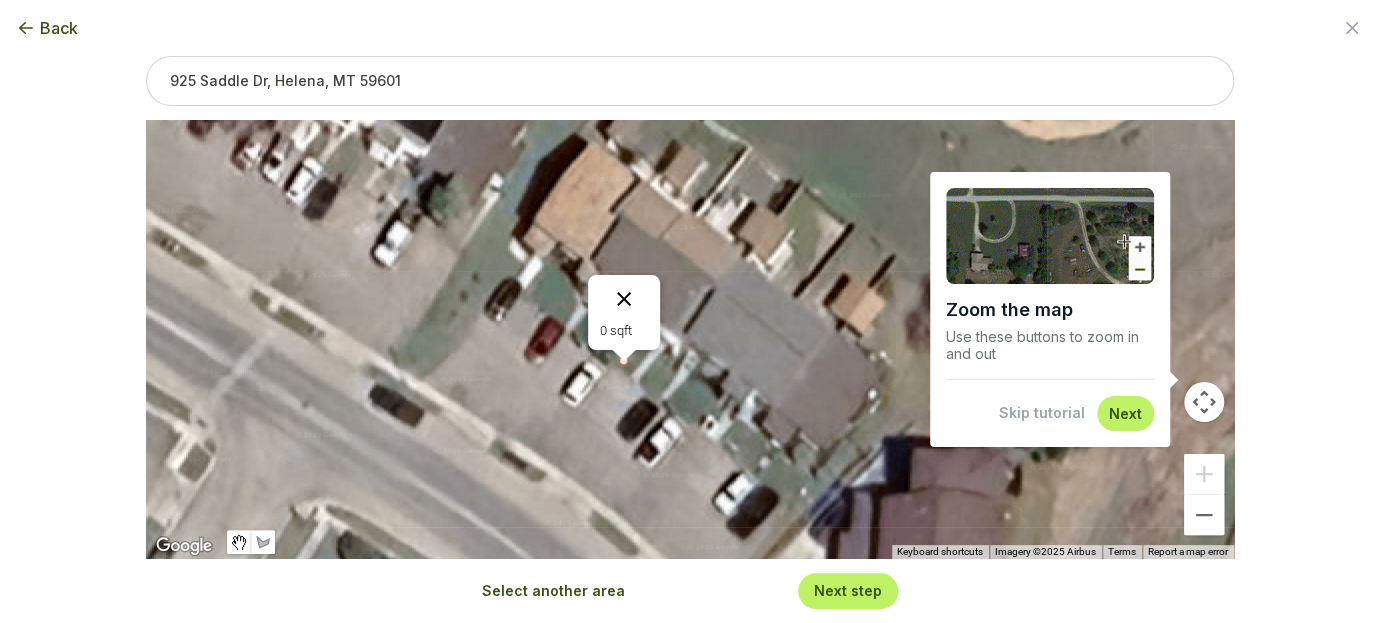 click at bounding box center (624, 299) 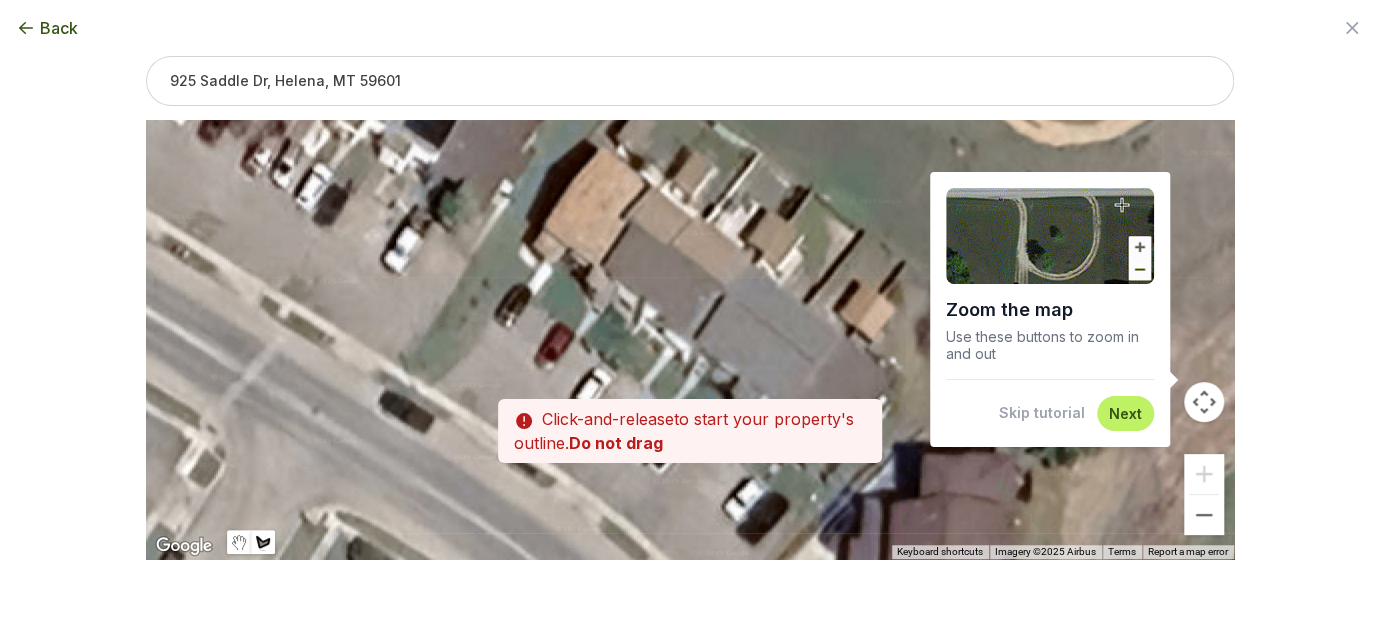 drag, startPoint x: 591, startPoint y: 299, endPoint x: 603, endPoint y: 305, distance: 13.416408 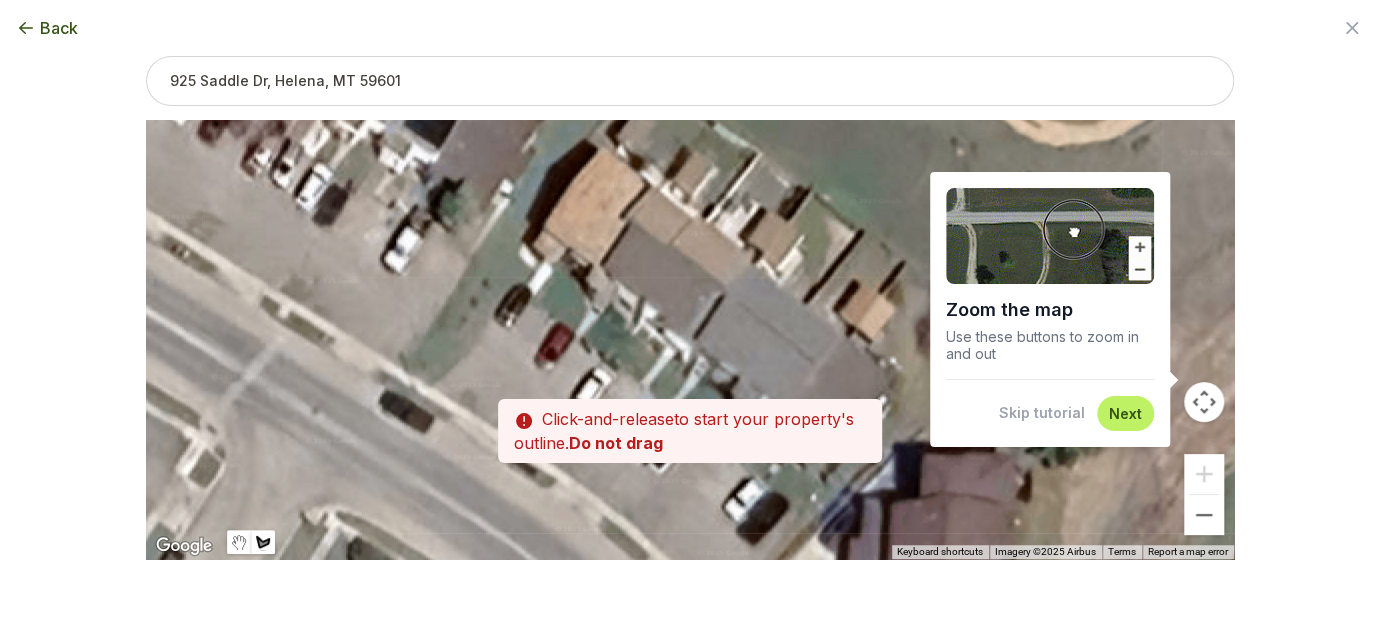 click at bounding box center [690, 340] 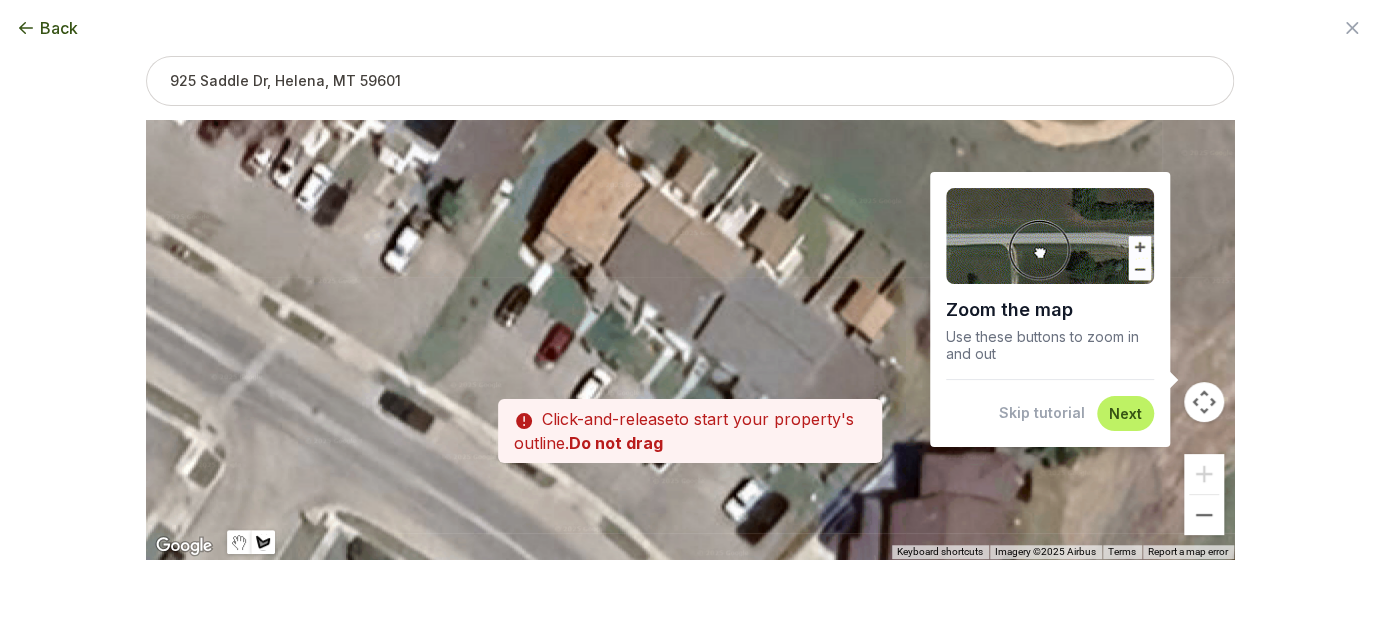 click at bounding box center [690, 340] 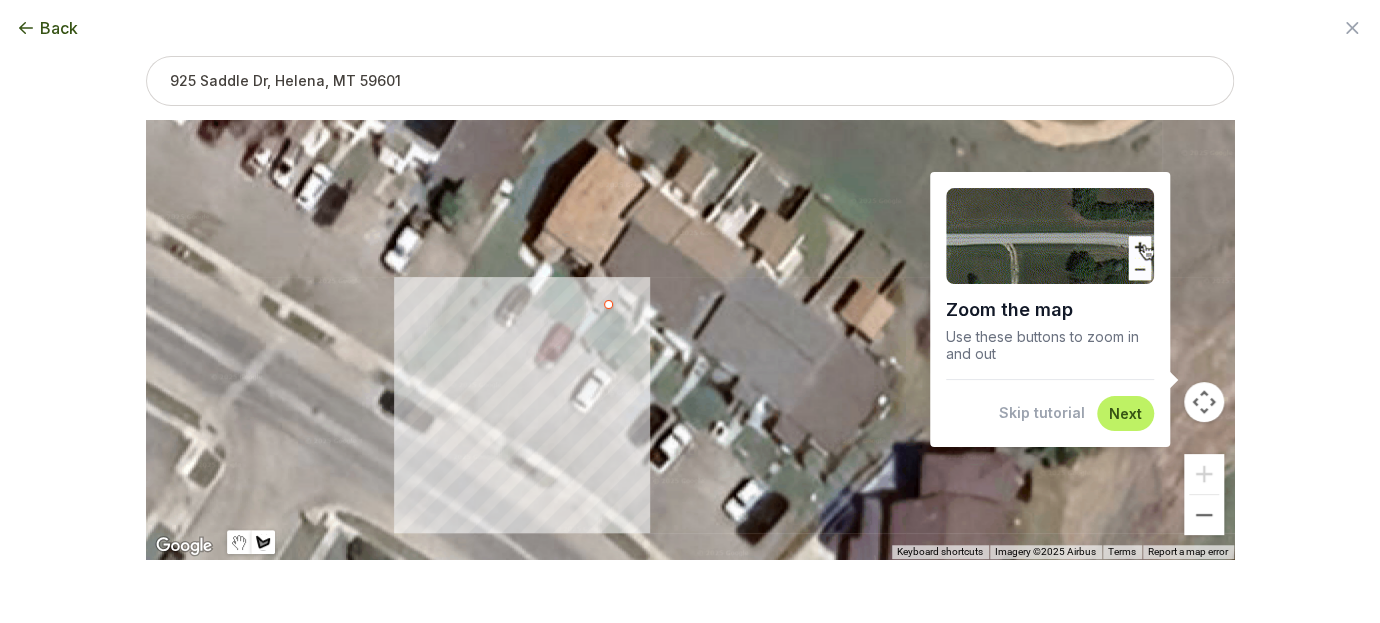 click at bounding box center [690, 340] 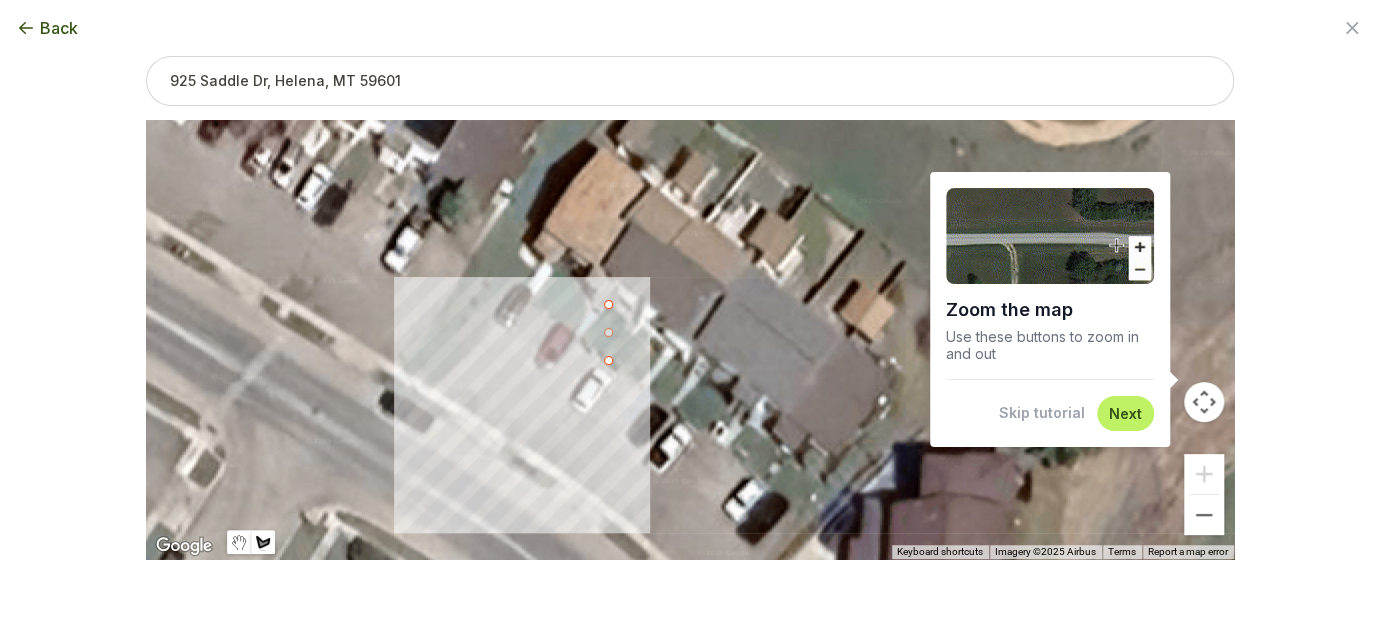 click at bounding box center (690, 340) 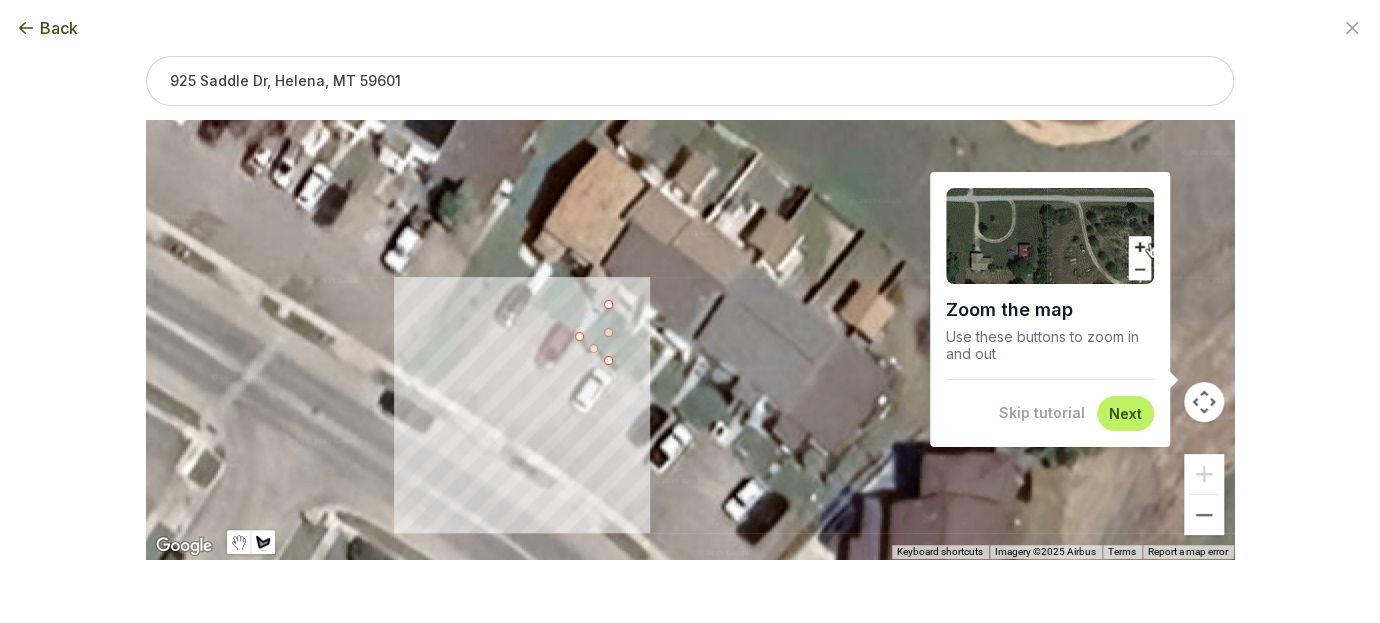 click at bounding box center [690, 340] 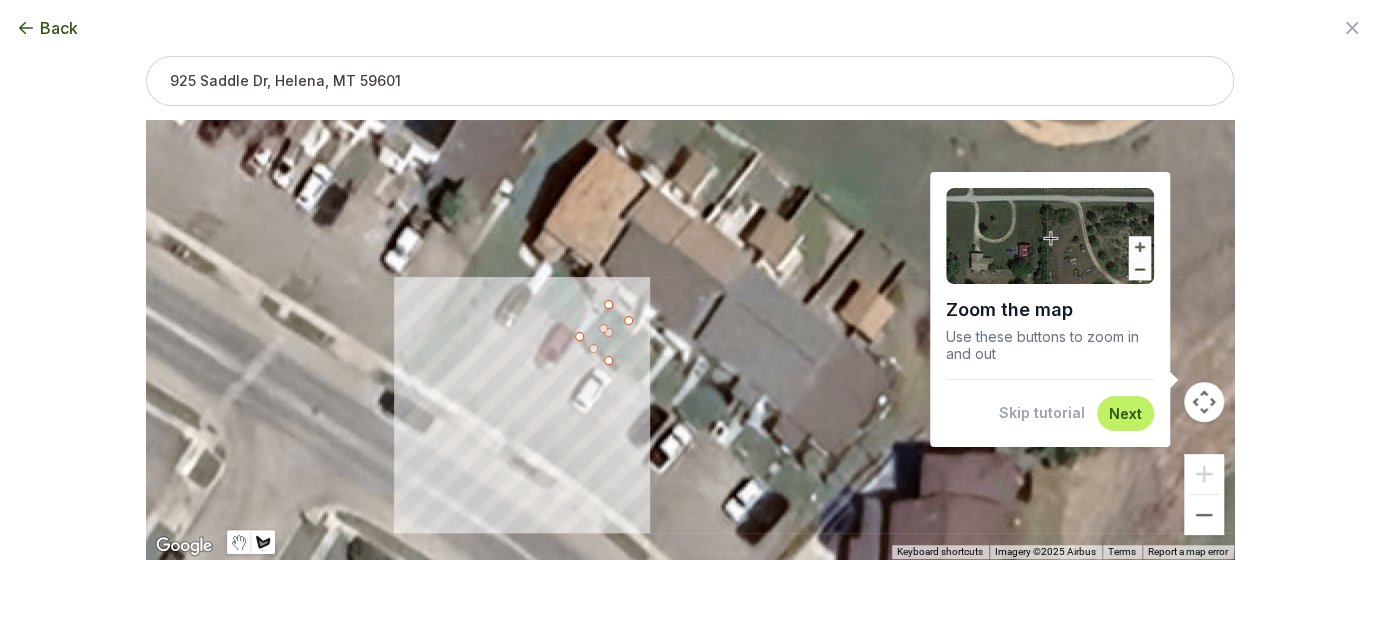 click at bounding box center (690, 340) 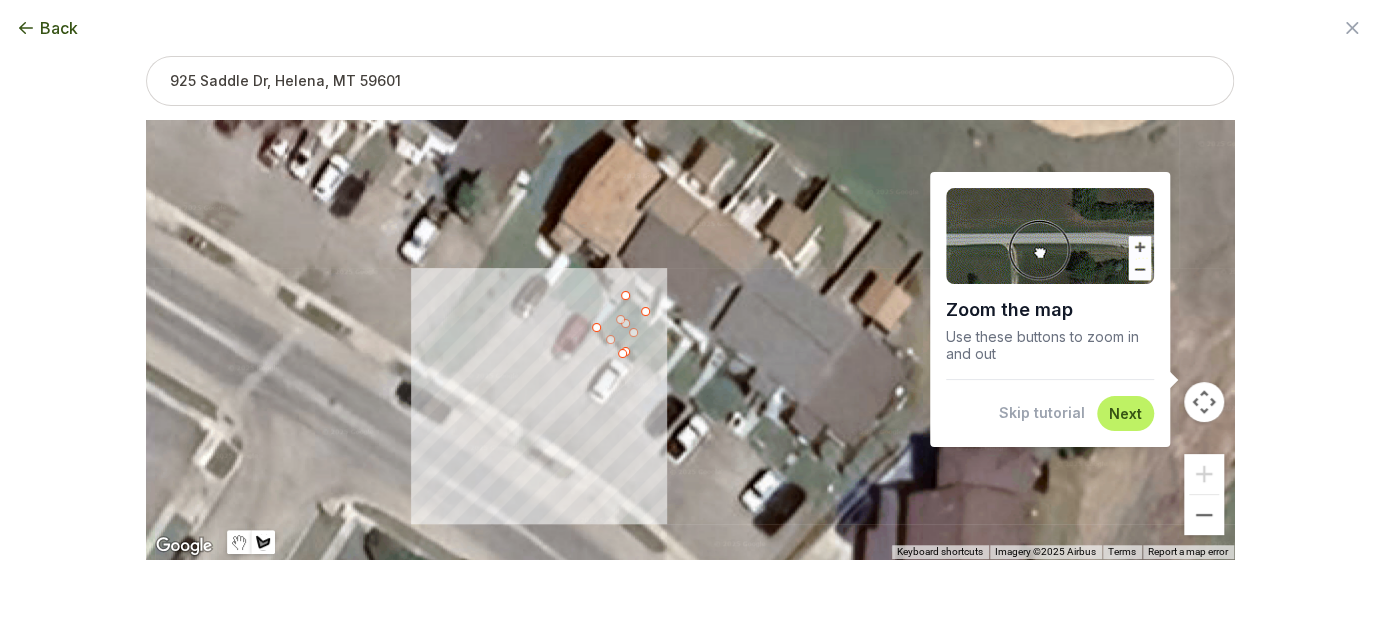 drag, startPoint x: 572, startPoint y: 337, endPoint x: 591, endPoint y: 325, distance: 22.472204 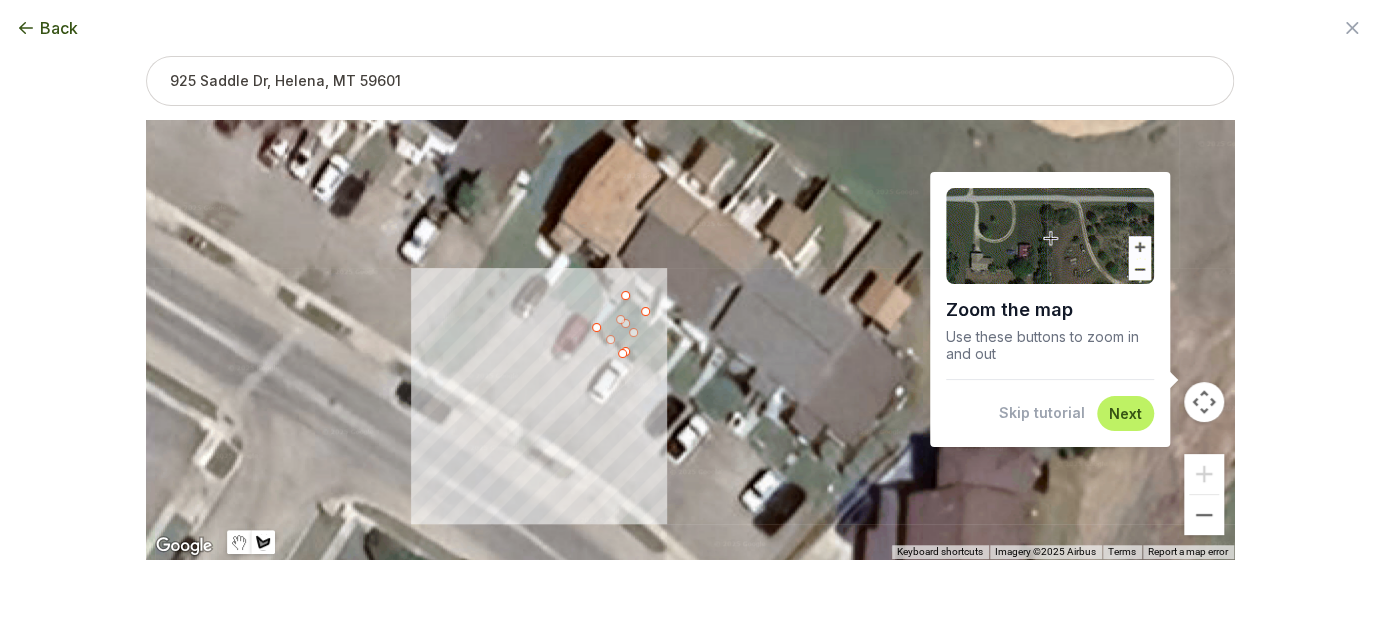 click at bounding box center [690, 340] 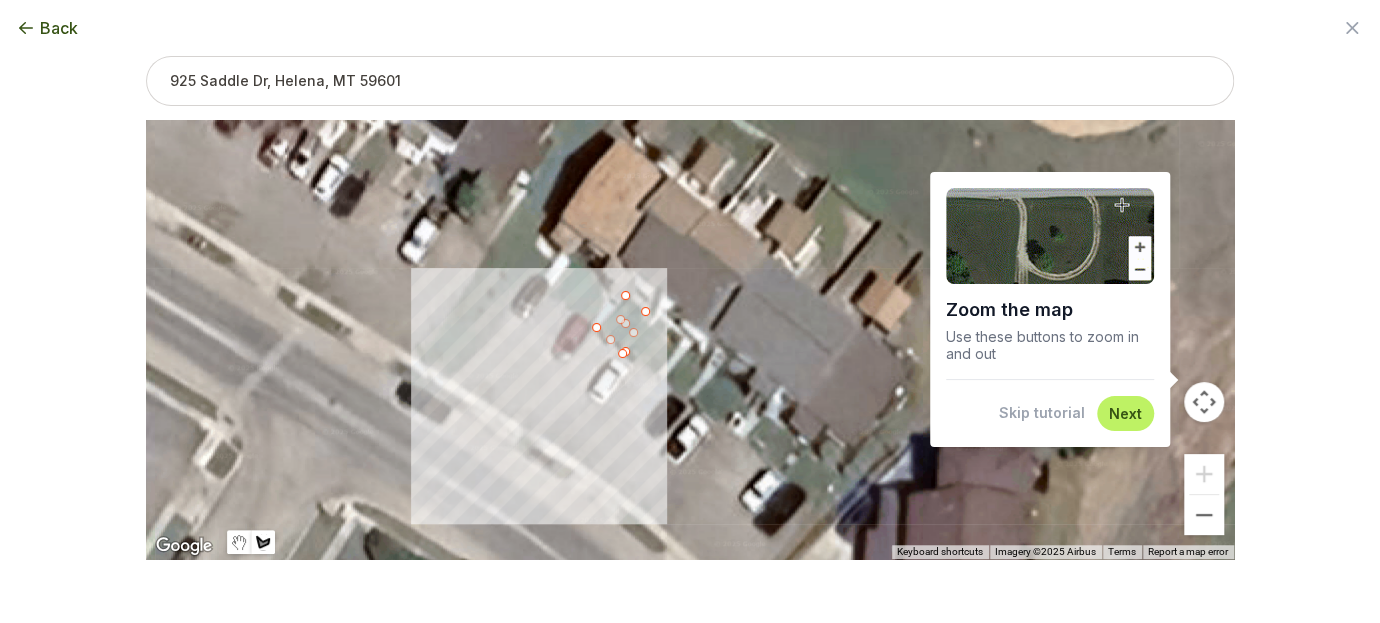 click at bounding box center (690, 340) 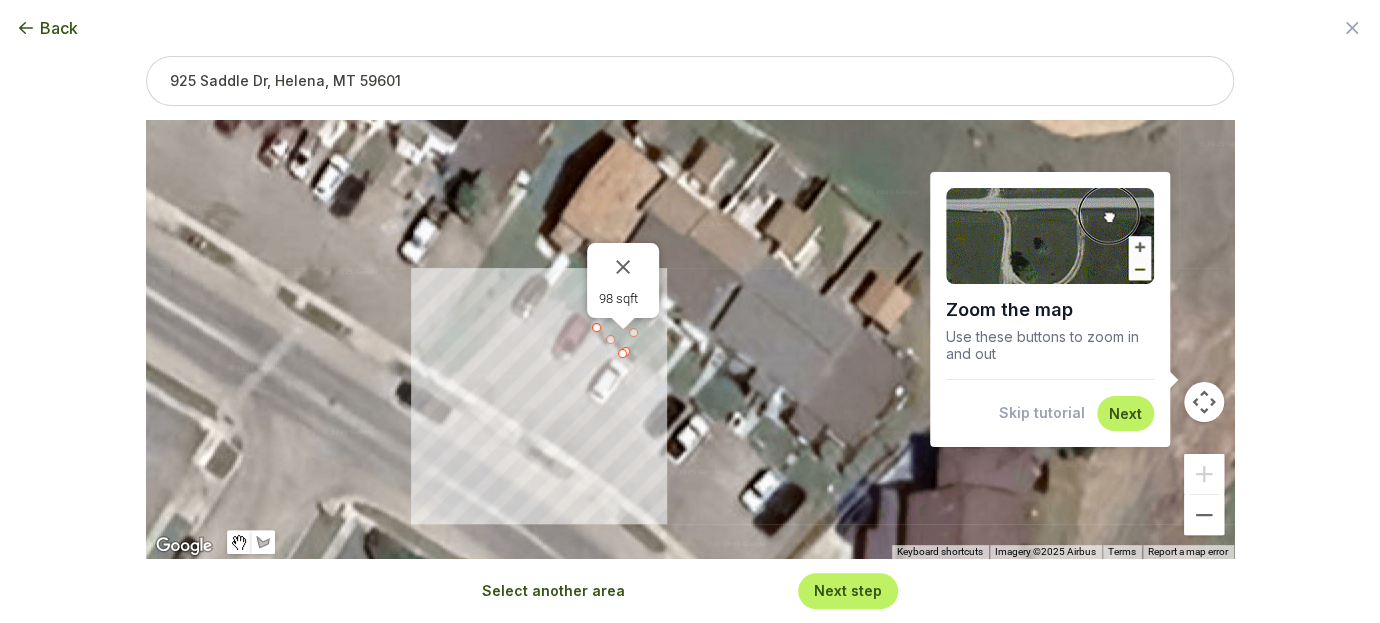 click on "Select another area Next step" at bounding box center (690, 590) 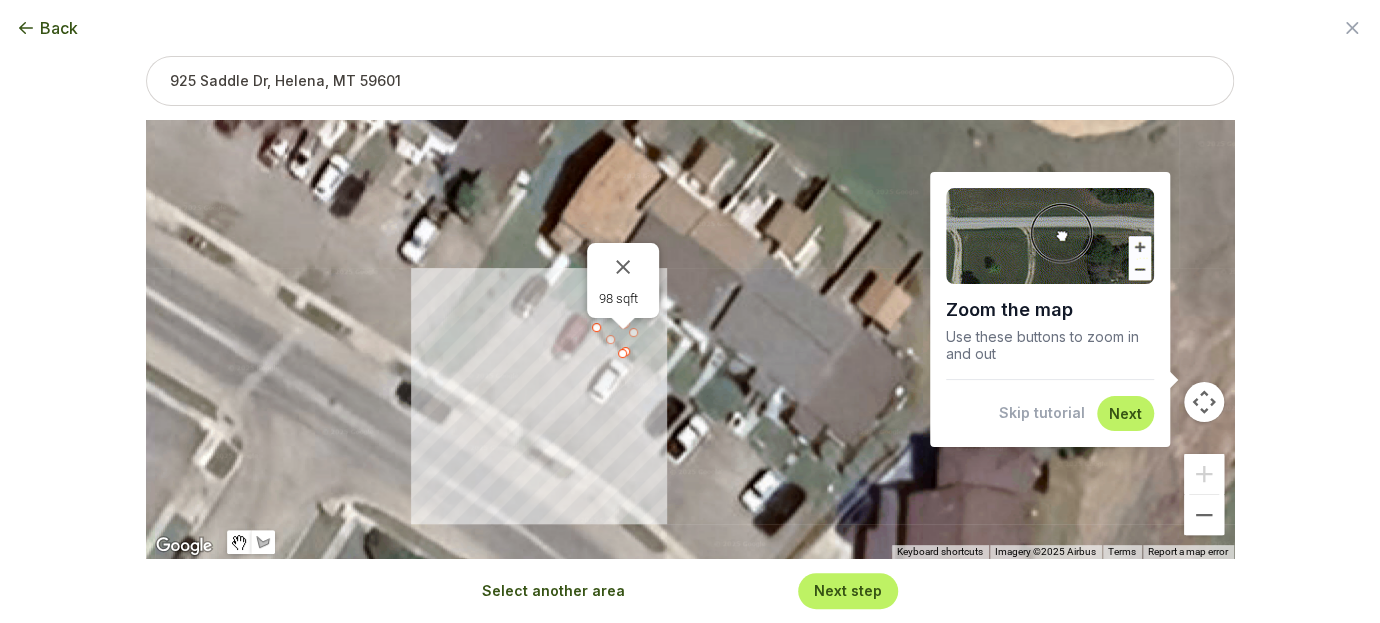 click on "Skip tutorial" at bounding box center [1042, 413] 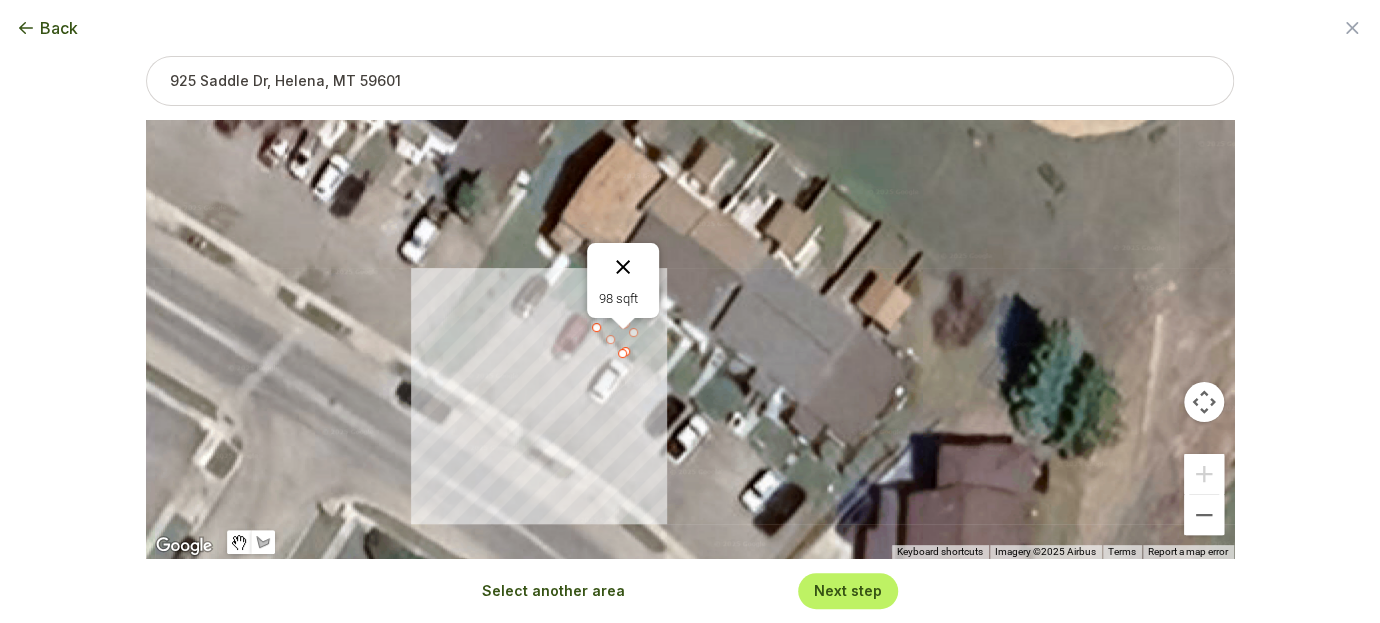 click at bounding box center (623, 267) 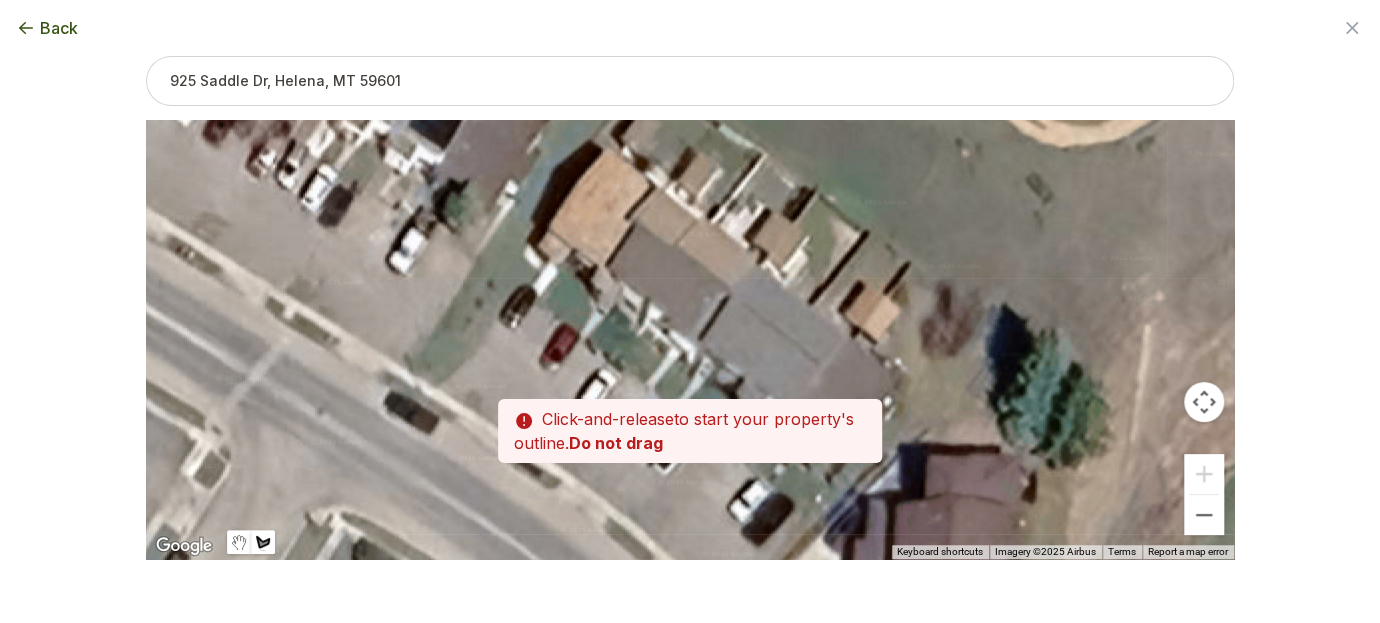 drag, startPoint x: 618, startPoint y: 296, endPoint x: 604, endPoint y: 307, distance: 17.804493 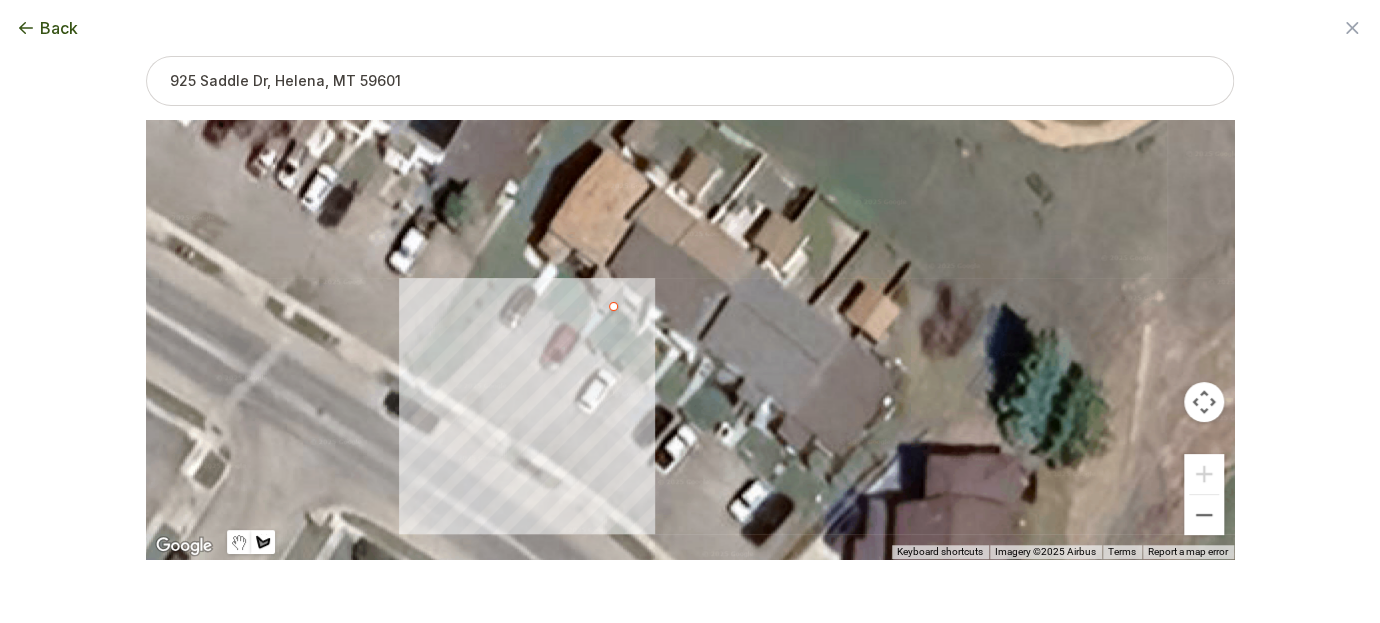 click at bounding box center [690, 340] 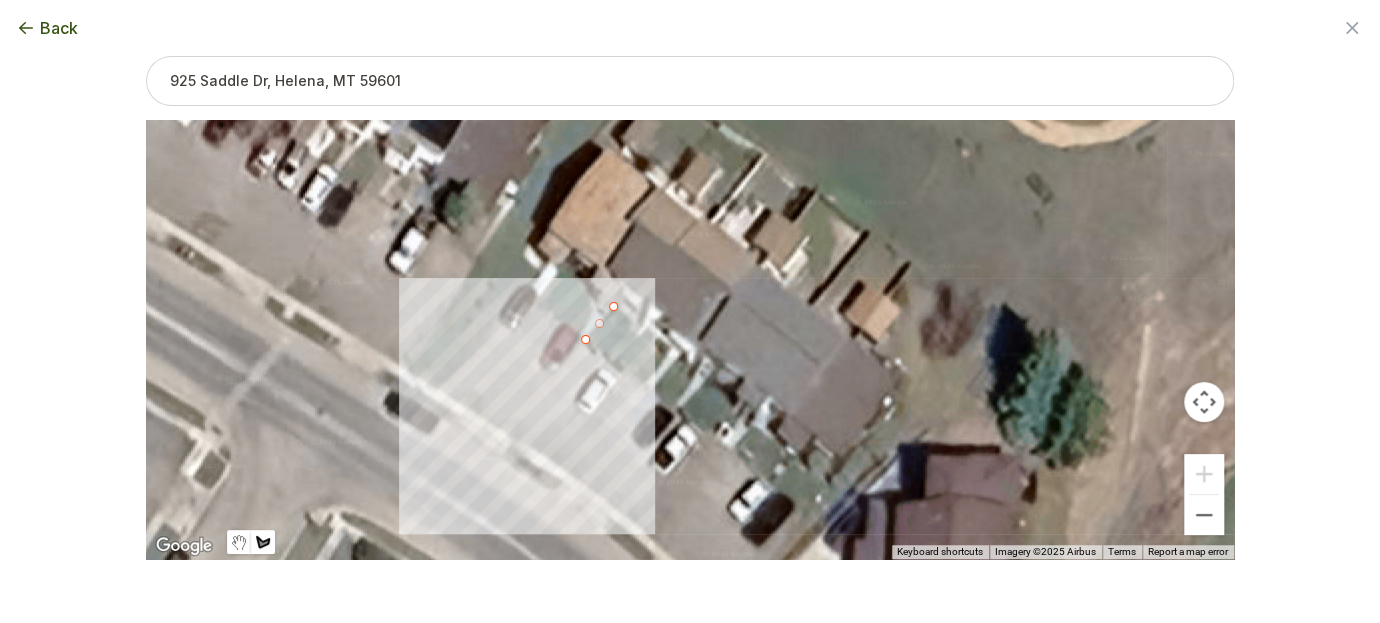 click at bounding box center [690, 340] 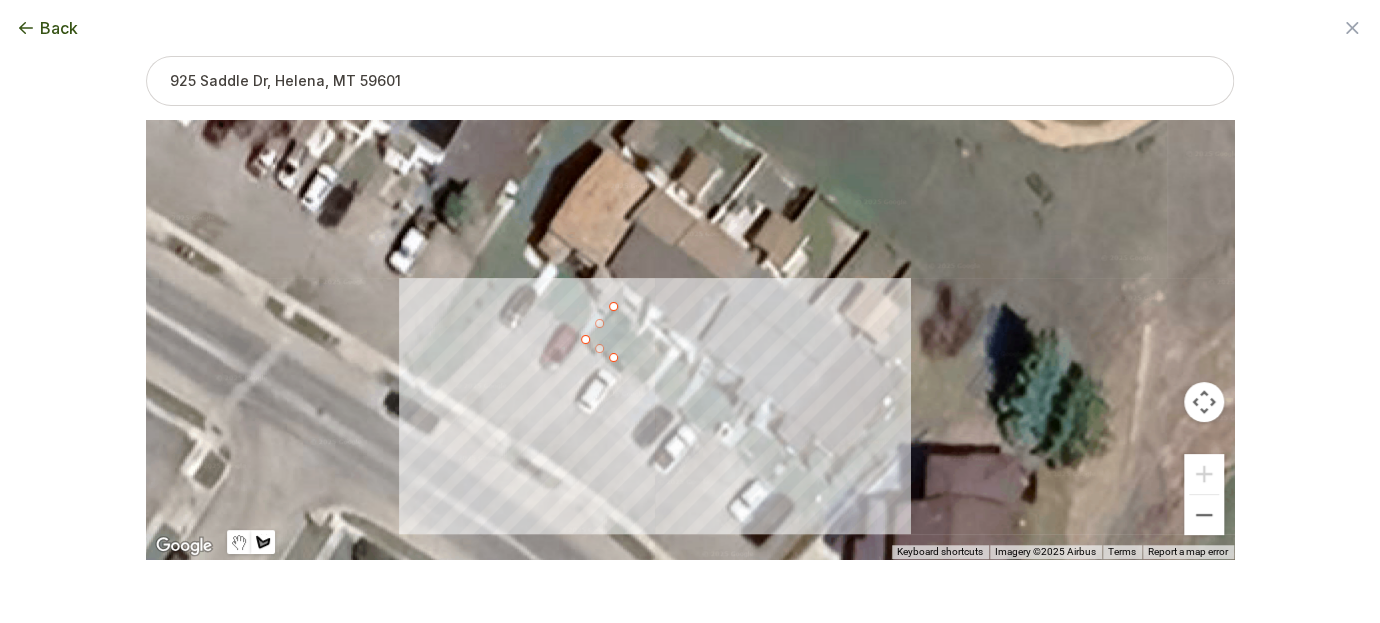click at bounding box center (690, 340) 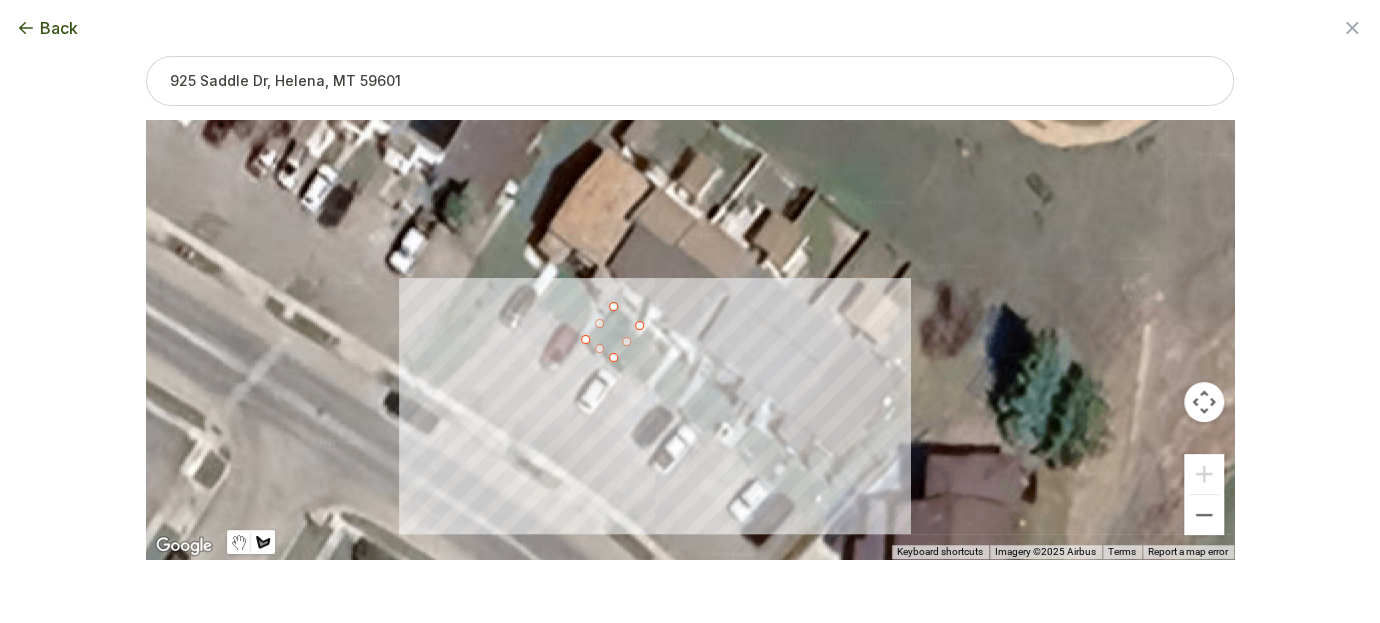 click at bounding box center (690, 340) 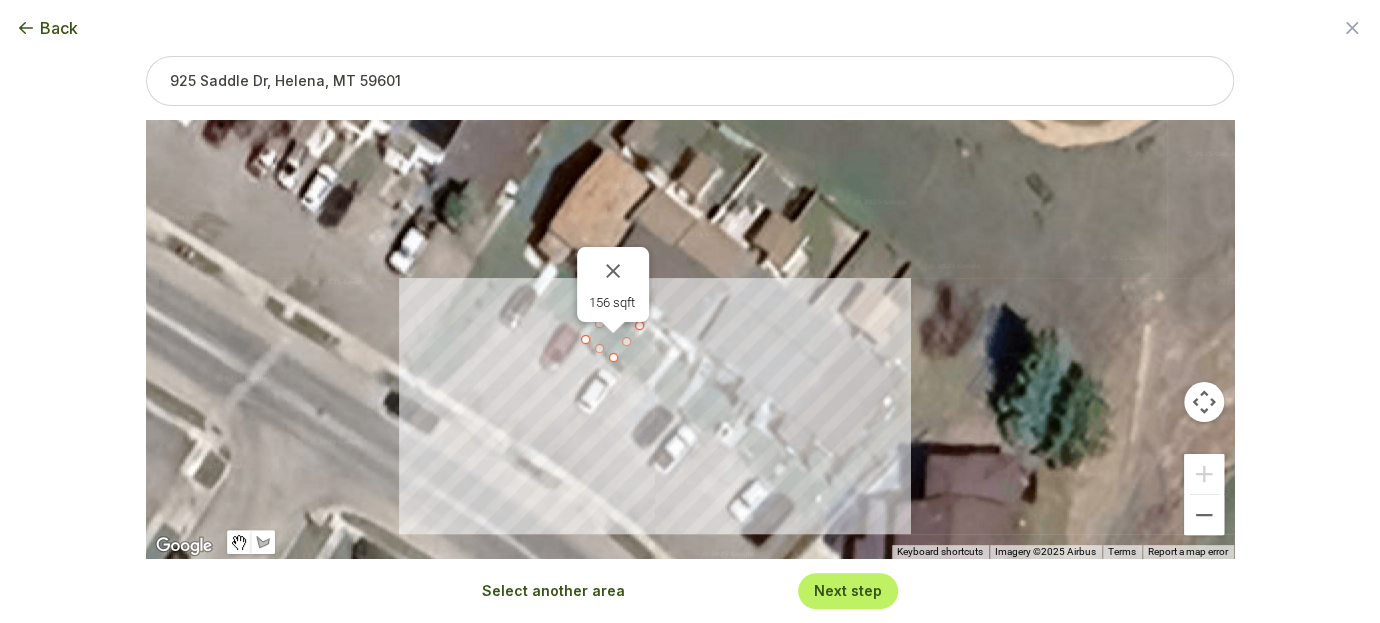 click on "Back" at bounding box center (59, 28) 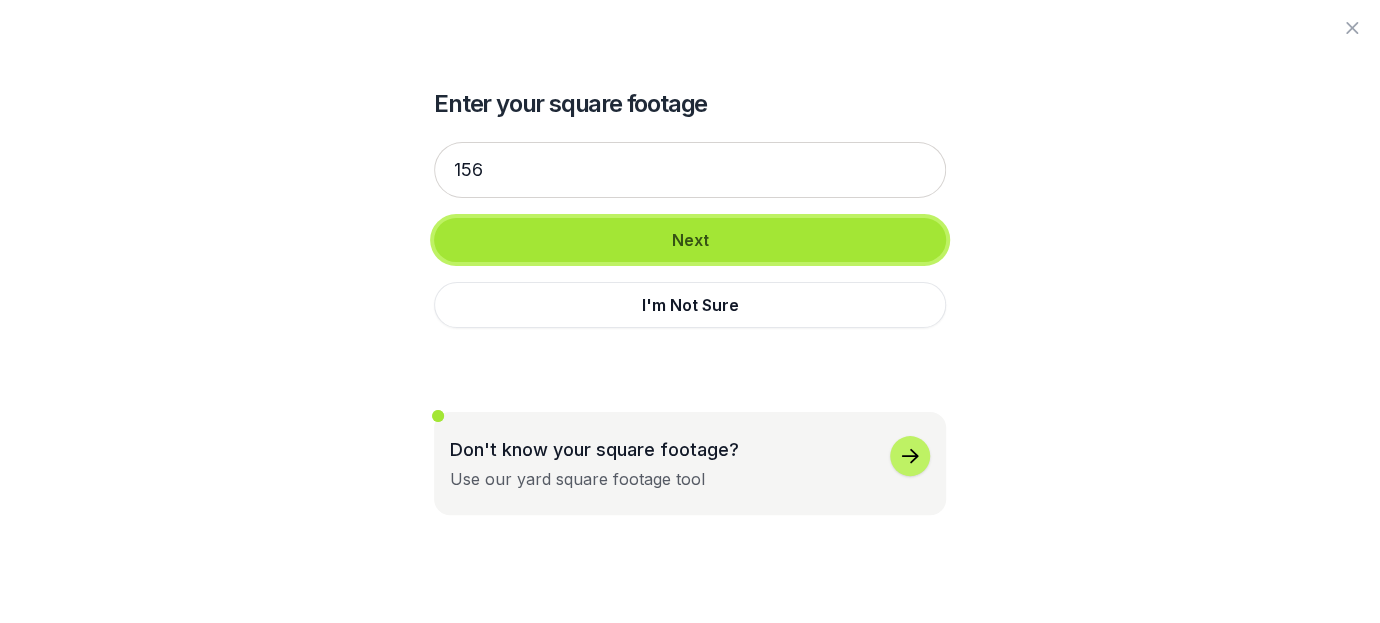 click on "Next" at bounding box center (690, 240) 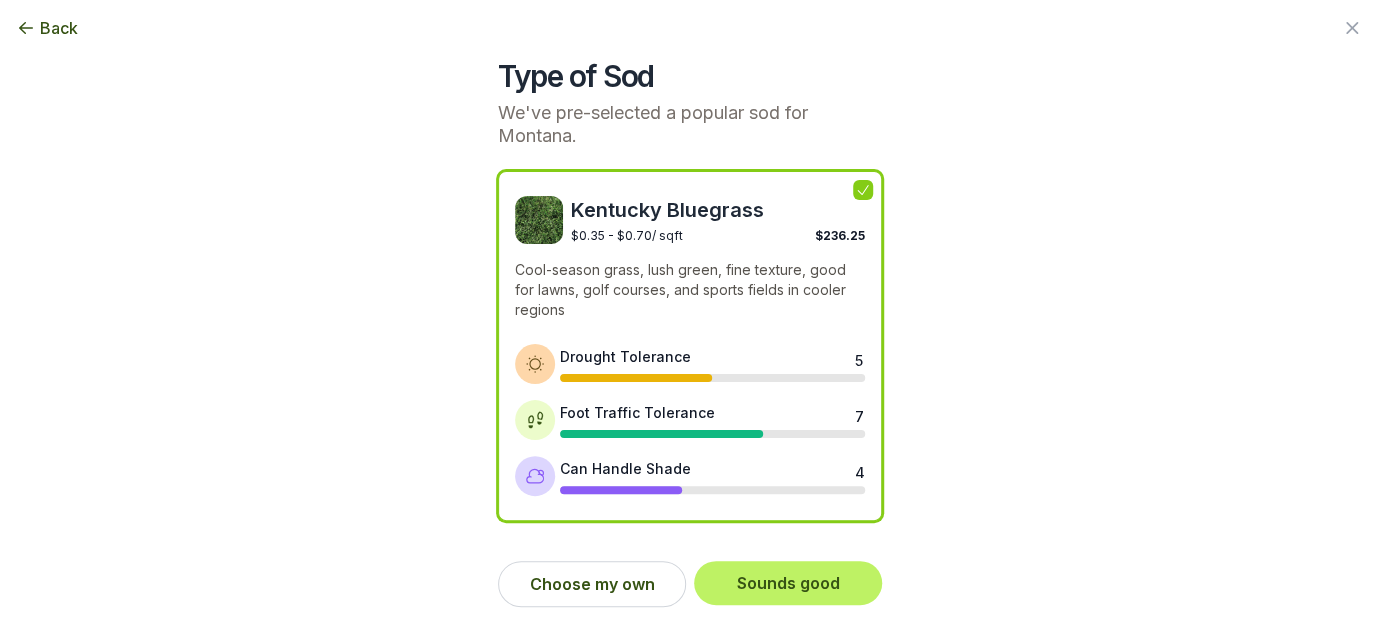scroll, scrollTop: 69, scrollLeft: 0, axis: vertical 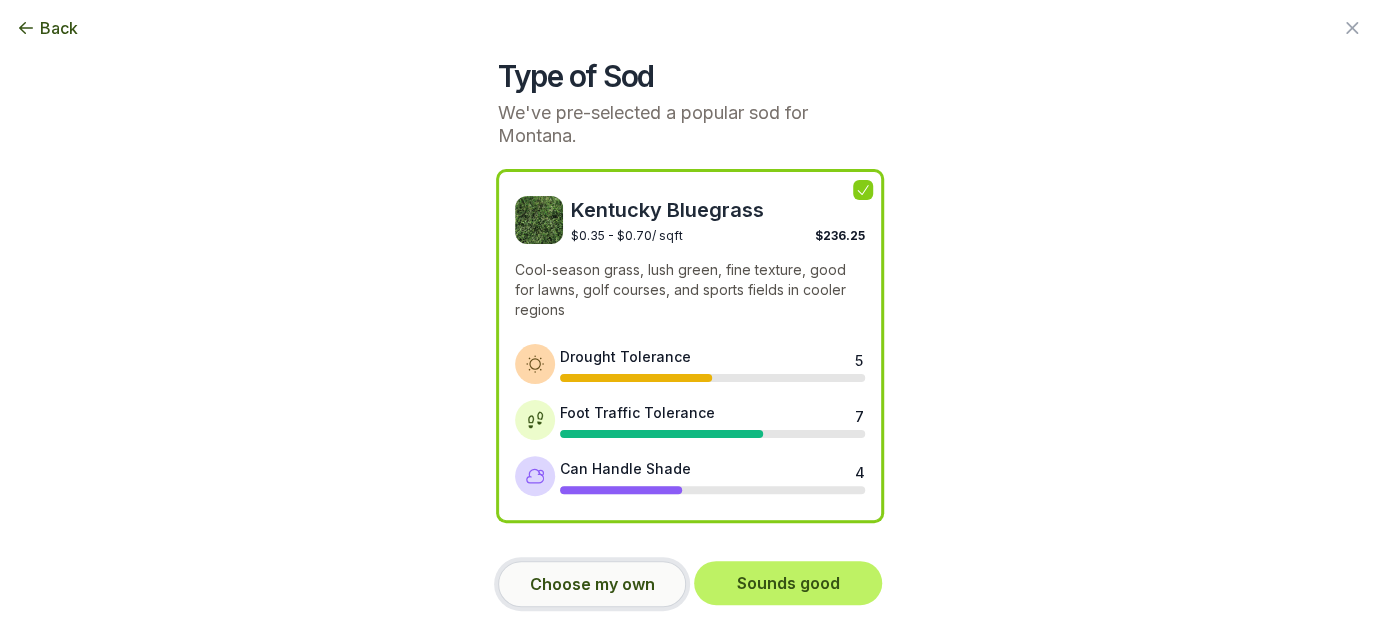 click on "Choose my own" at bounding box center [592, 584] 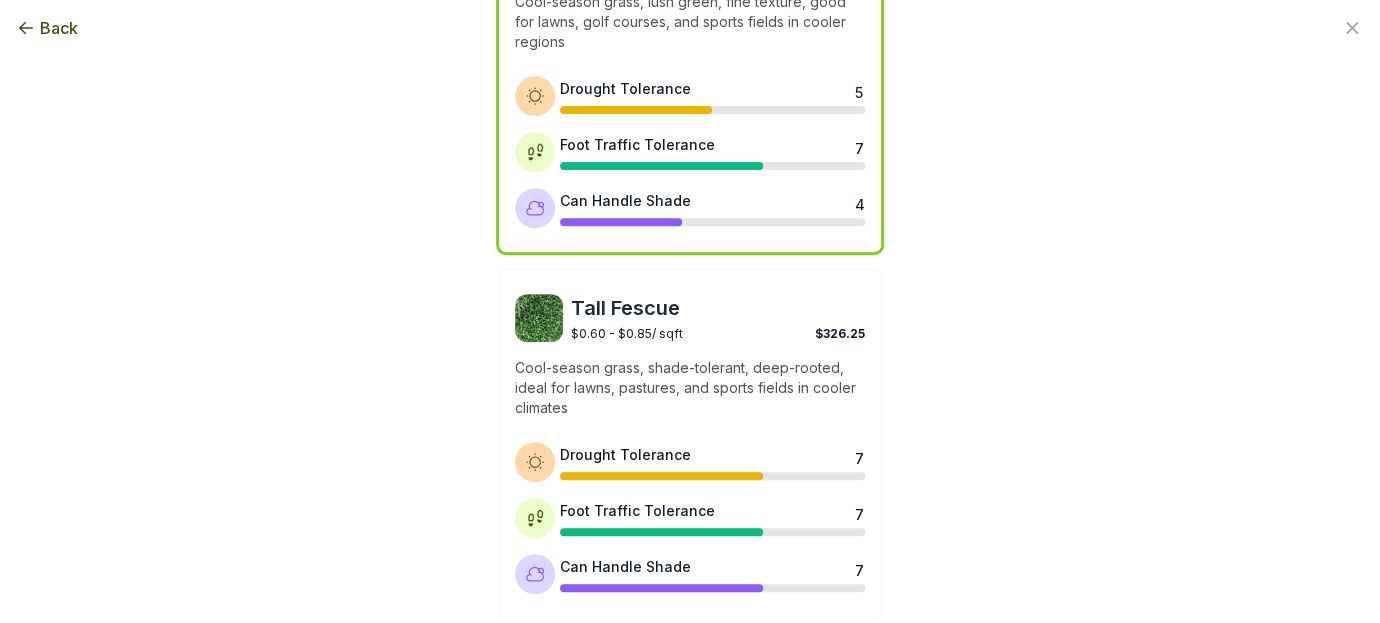 scroll, scrollTop: 0, scrollLeft: 0, axis: both 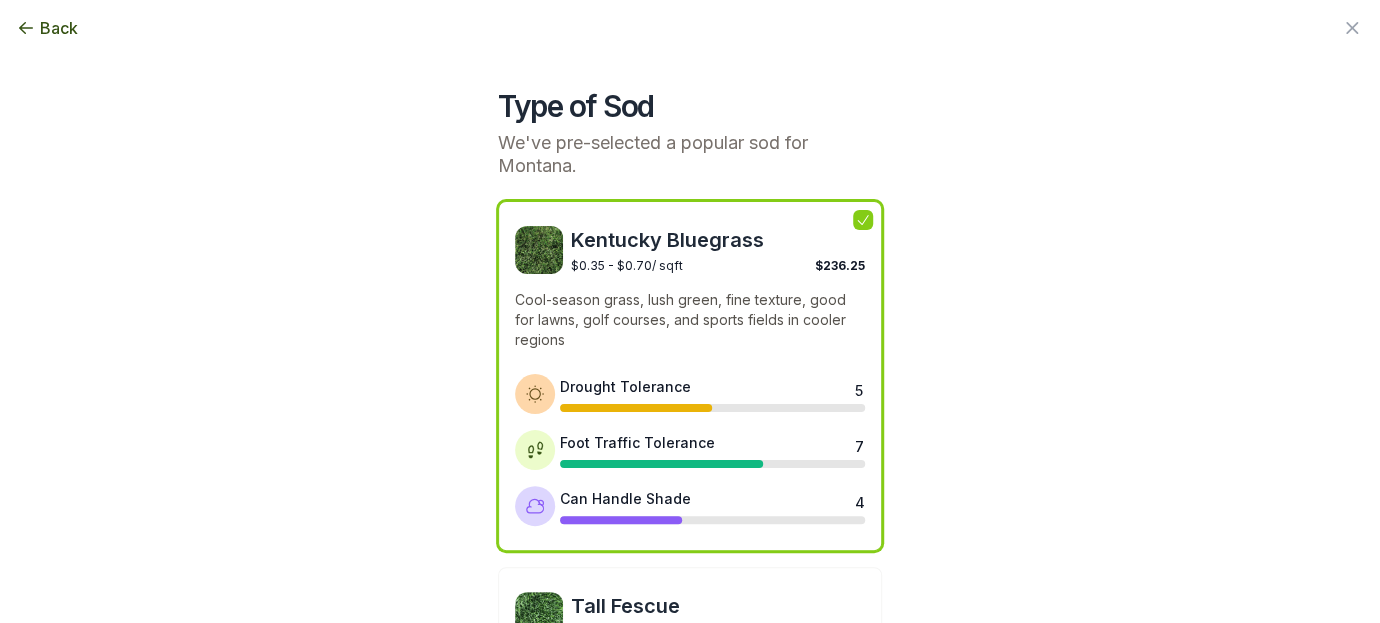click on "Back" at bounding box center [59, 28] 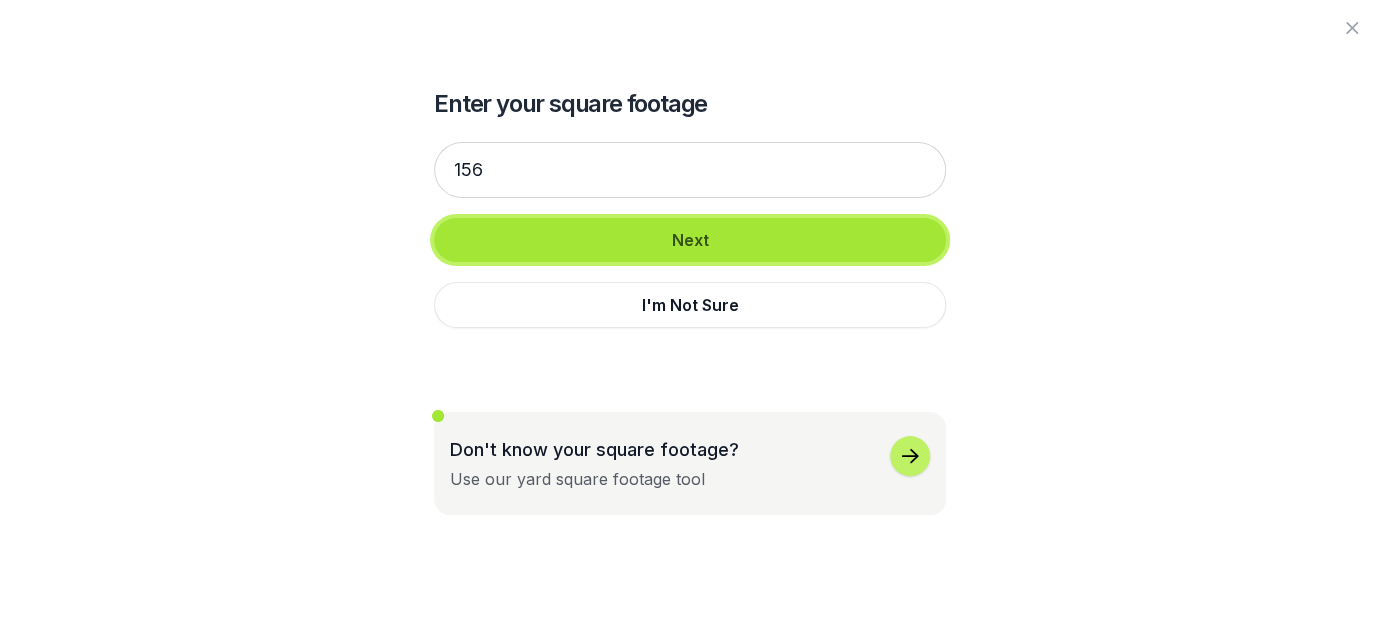 click on "Next" at bounding box center [690, 240] 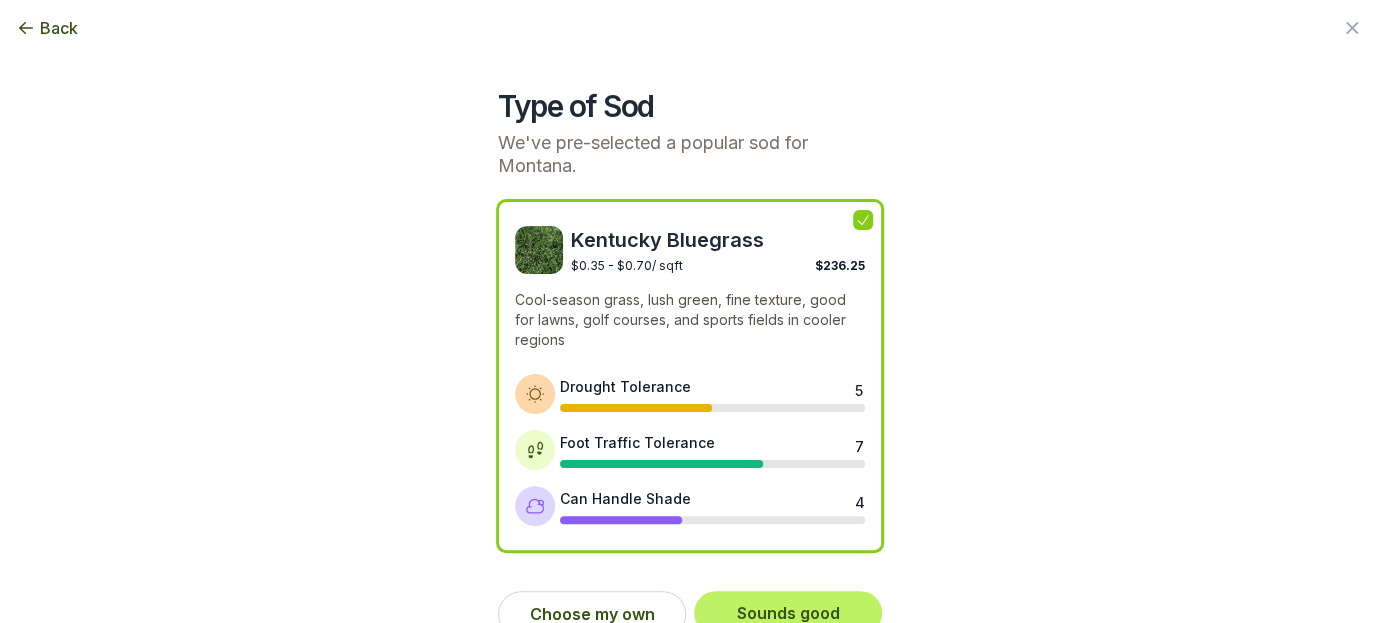 click on "Kentucky Bluegrass $0.35 - $0.70  / sqft $236.25 Cool-season grass, lush green, fine texture, good for lawns, golf courses, and sports fields in cooler regions   Drought Tolerance 5   Foot Traffic Tolerance 7 Can Handle Shade 4" at bounding box center [690, 376] 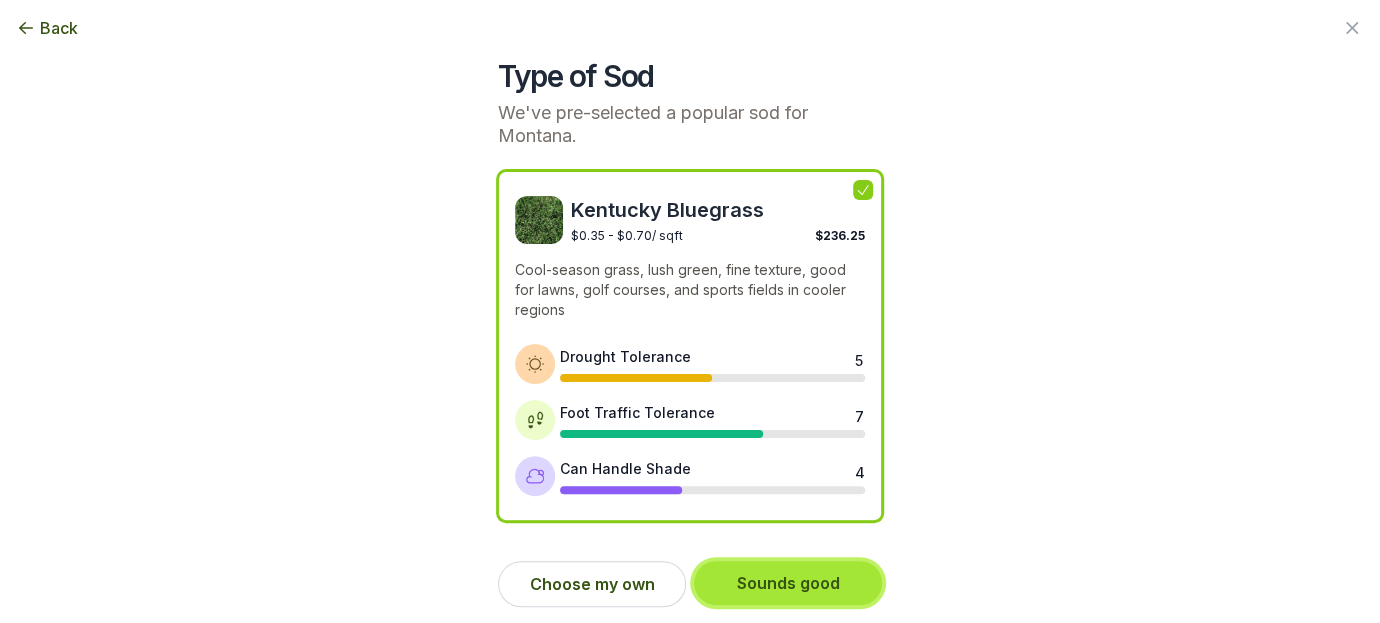 click on "Sounds good" at bounding box center (788, 583) 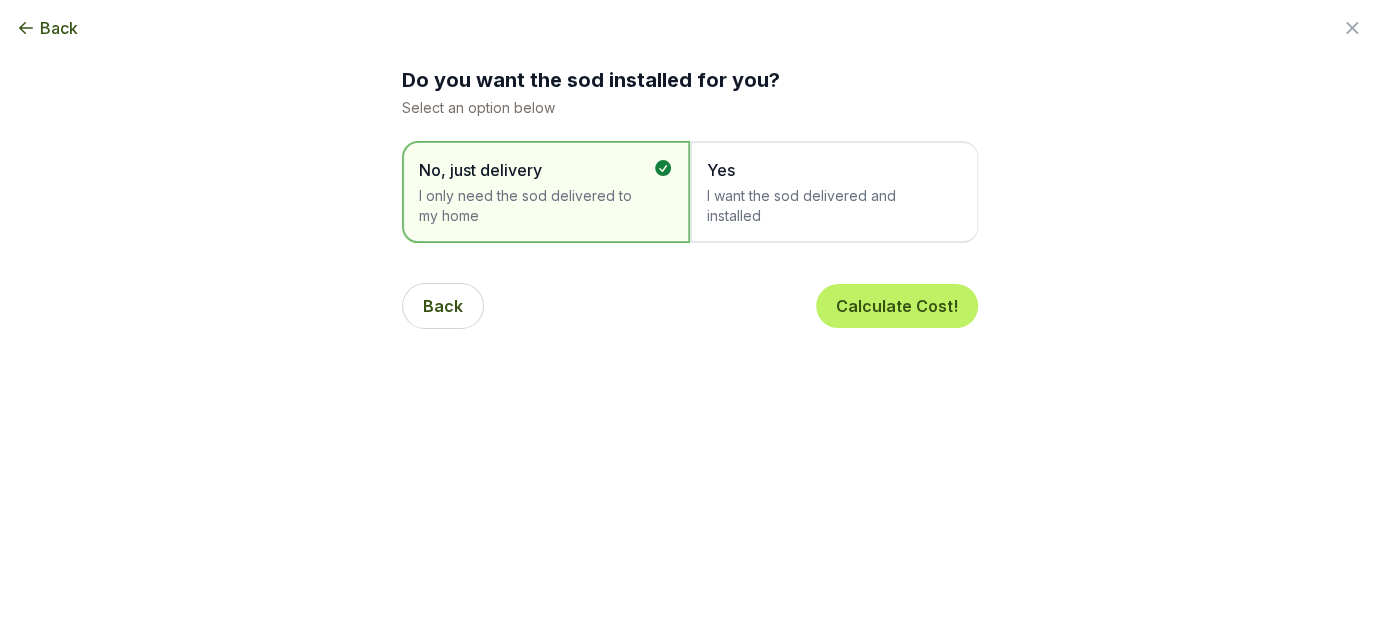 scroll, scrollTop: 0, scrollLeft: 0, axis: both 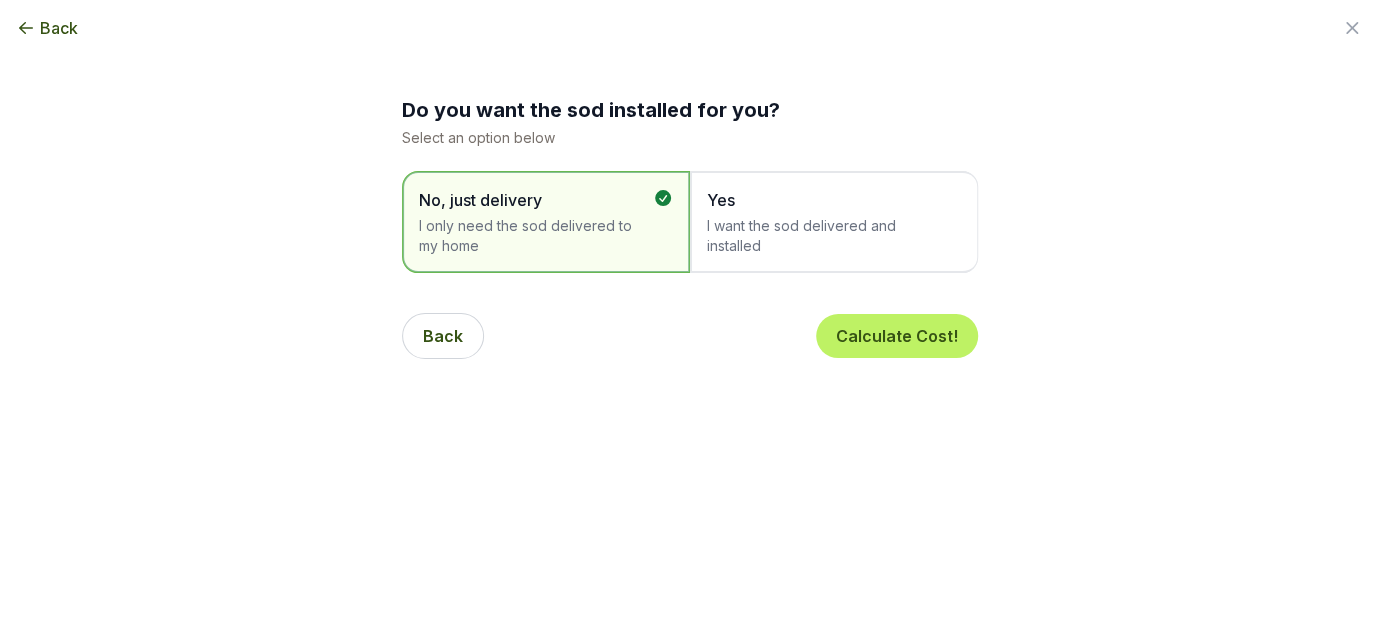 click on "I want the sod delivered and installed" at bounding box center (824, 236) 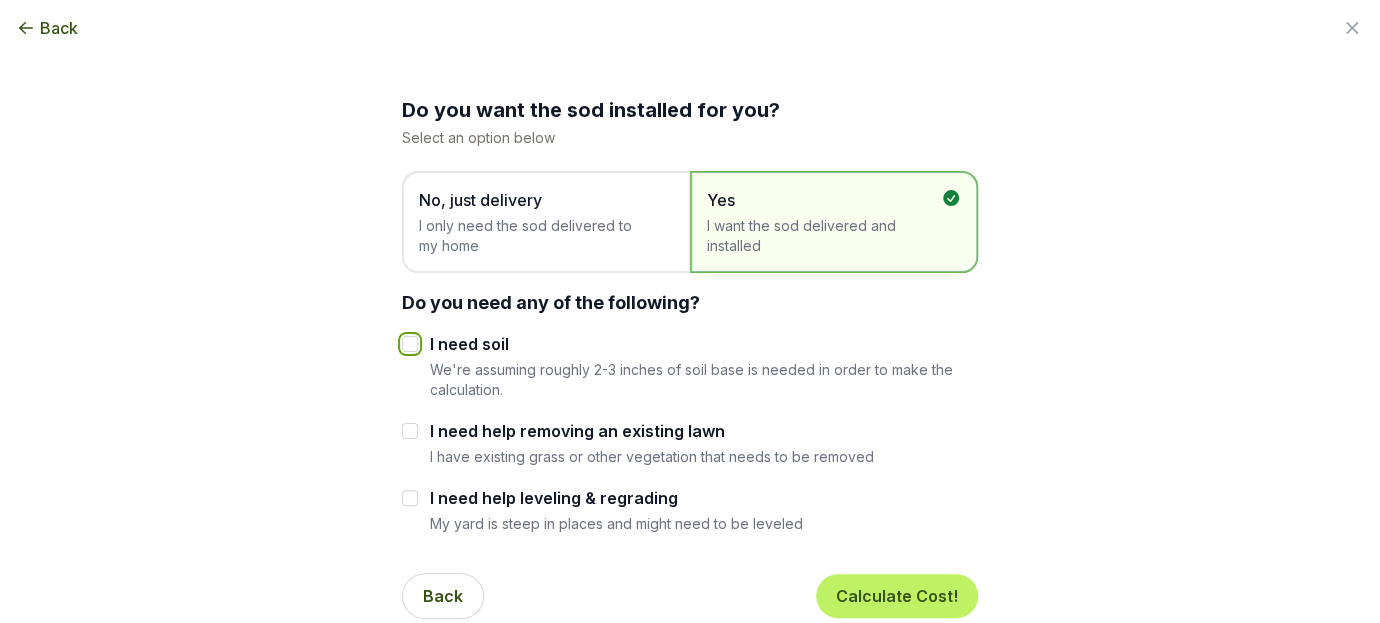 click on "I need soil" at bounding box center (410, 344) 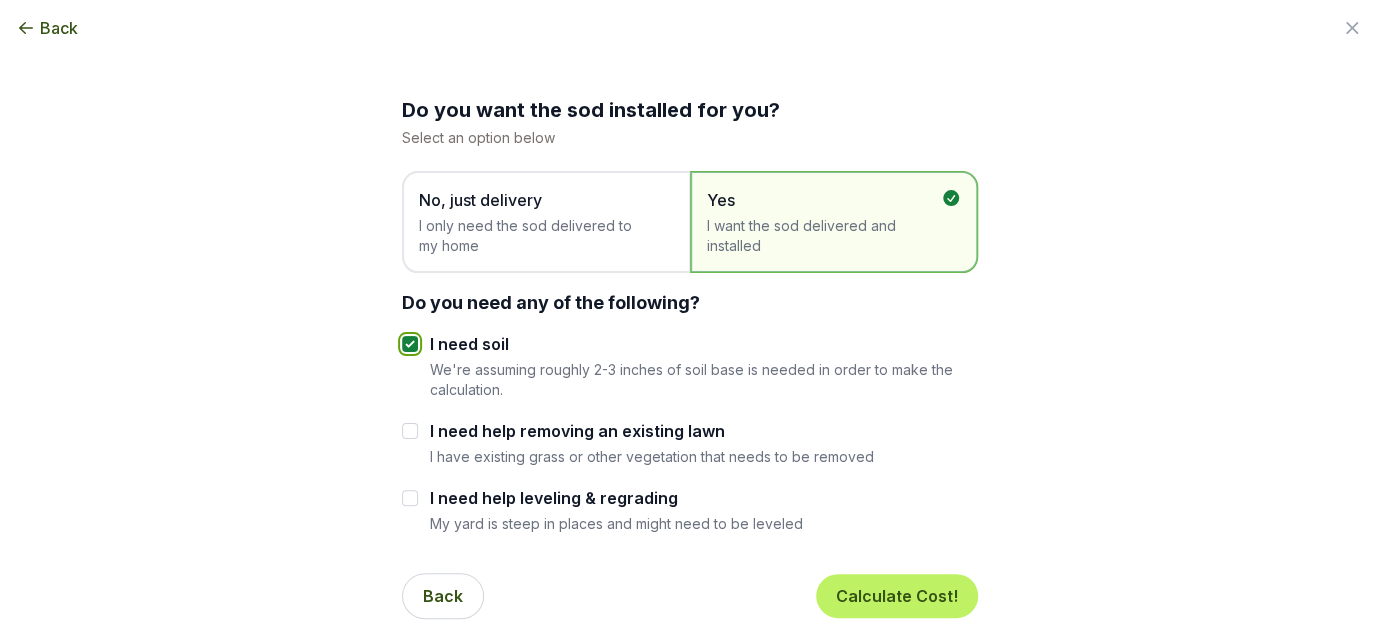 checkbox on "true" 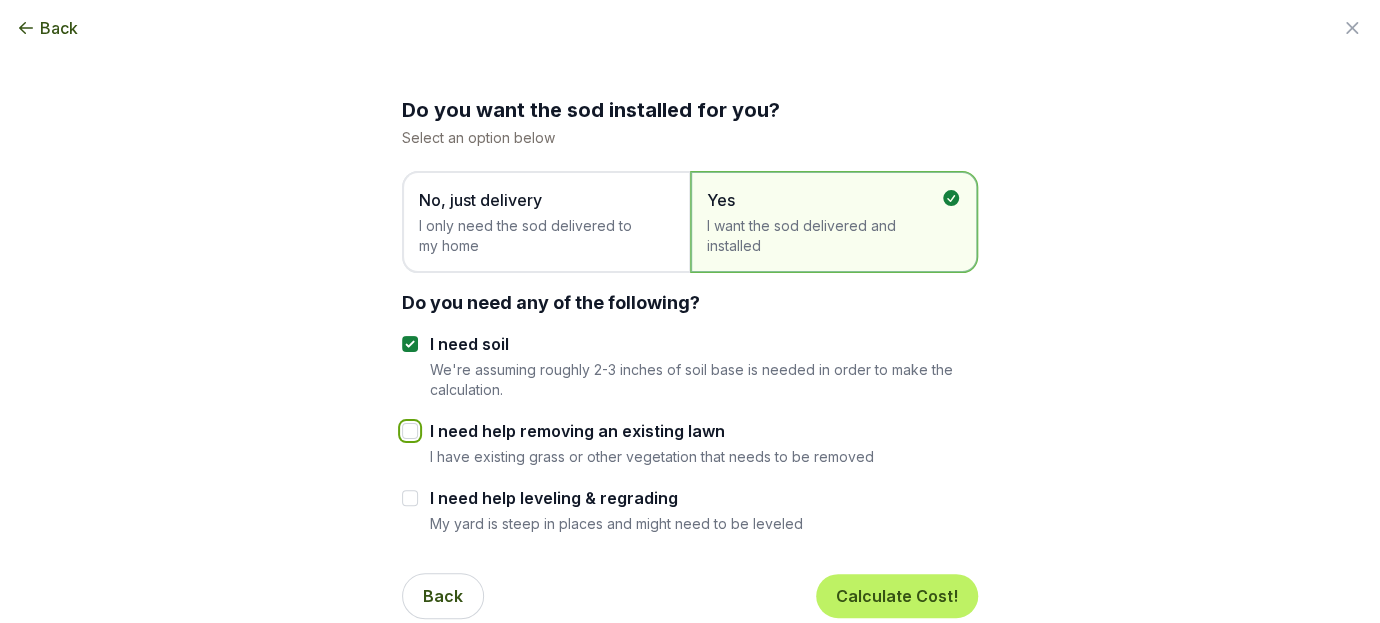 click on "I need help removing an existing lawn" at bounding box center (410, 431) 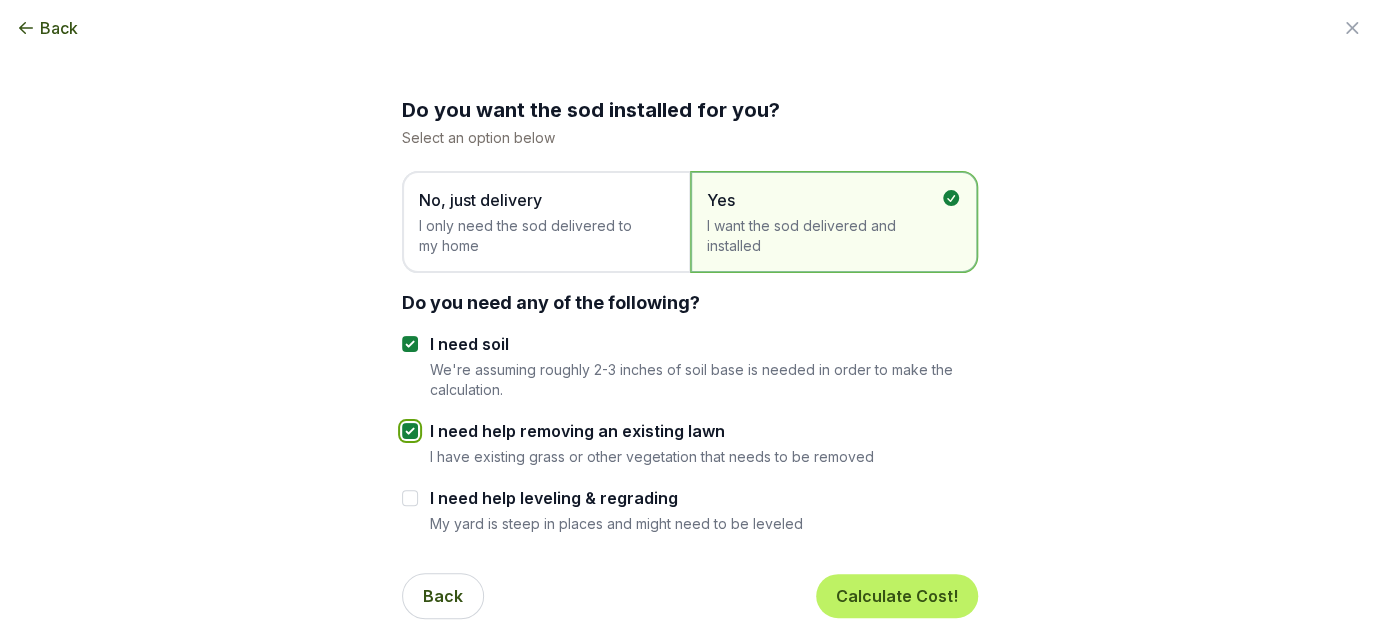checkbox on "true" 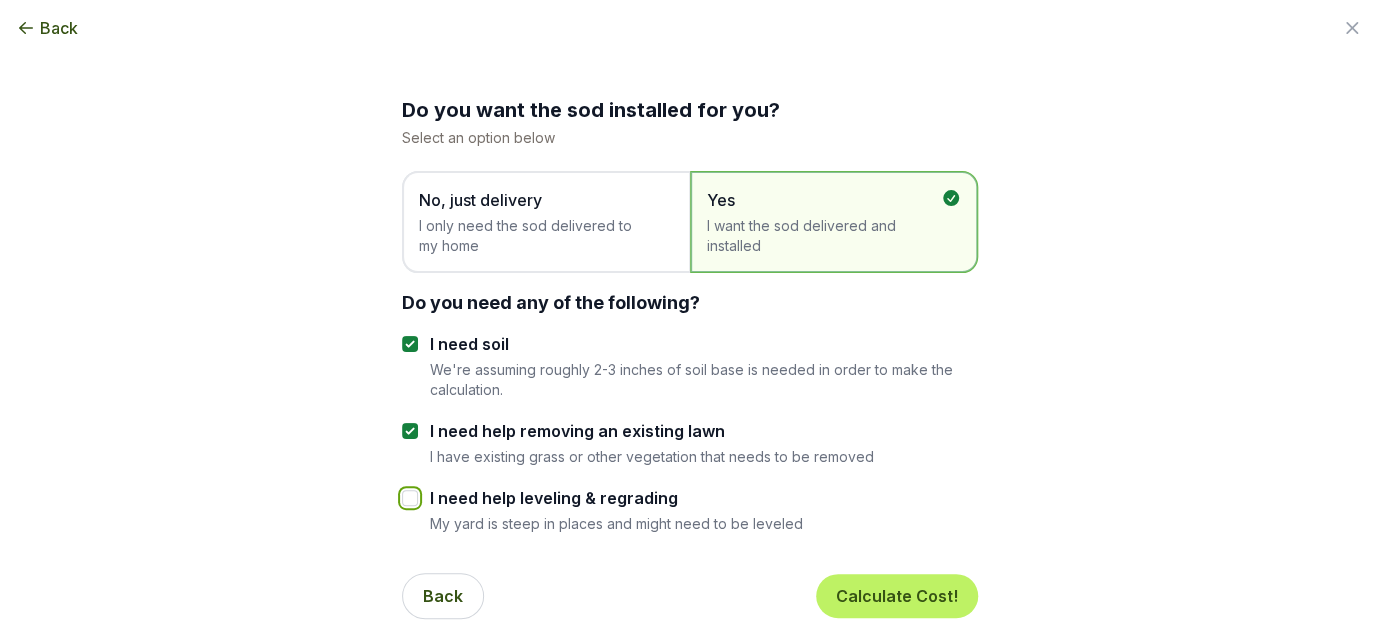 click on "I need help leveling & regrading" at bounding box center [410, 498] 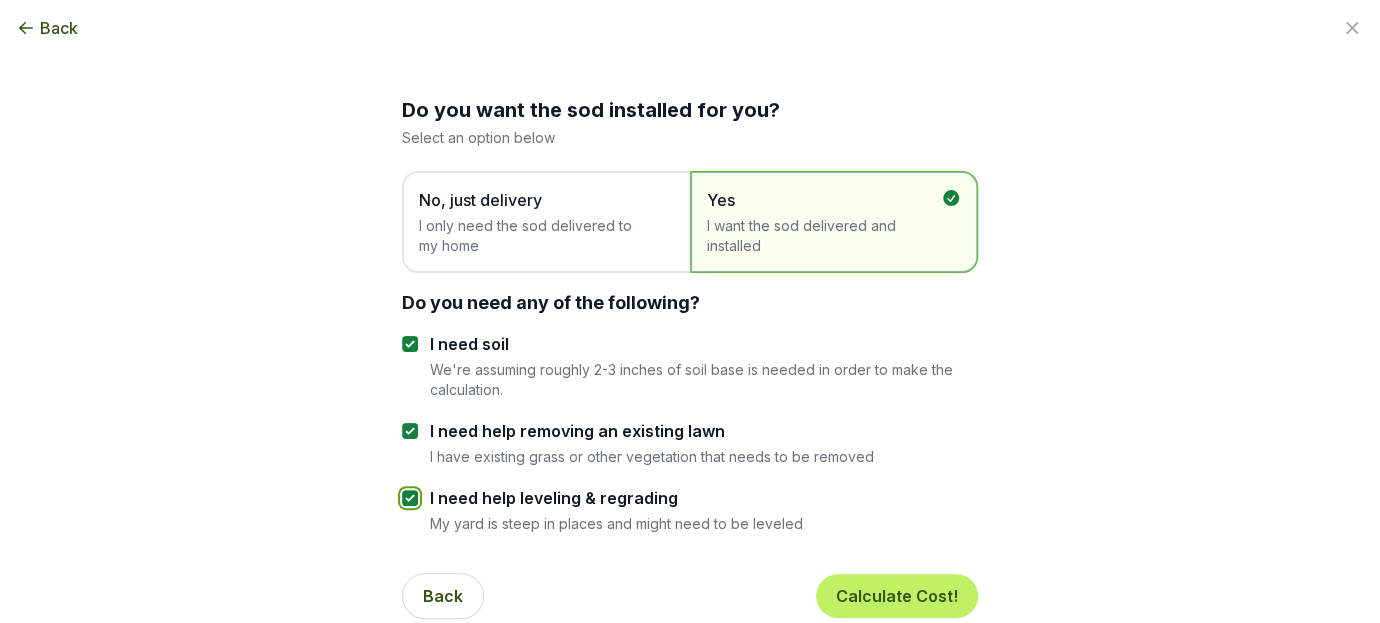 scroll, scrollTop: 69, scrollLeft: 0, axis: vertical 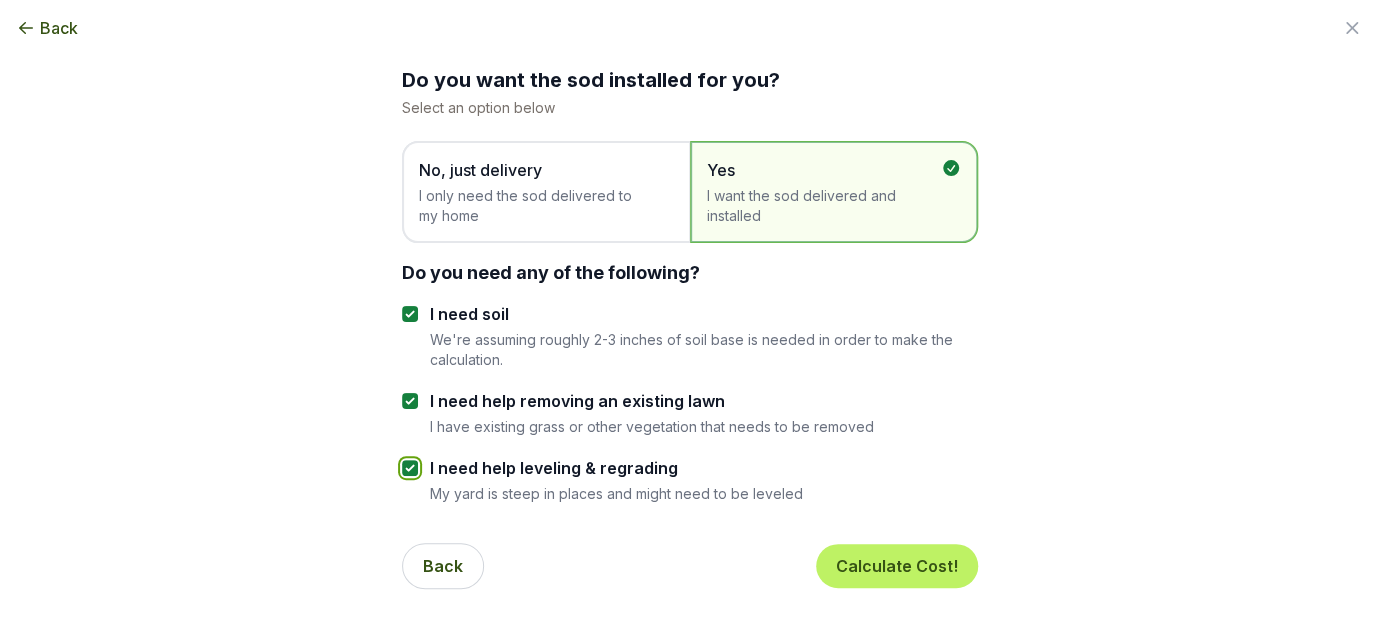 click on "I need help leveling & regrading" at bounding box center (410, 468) 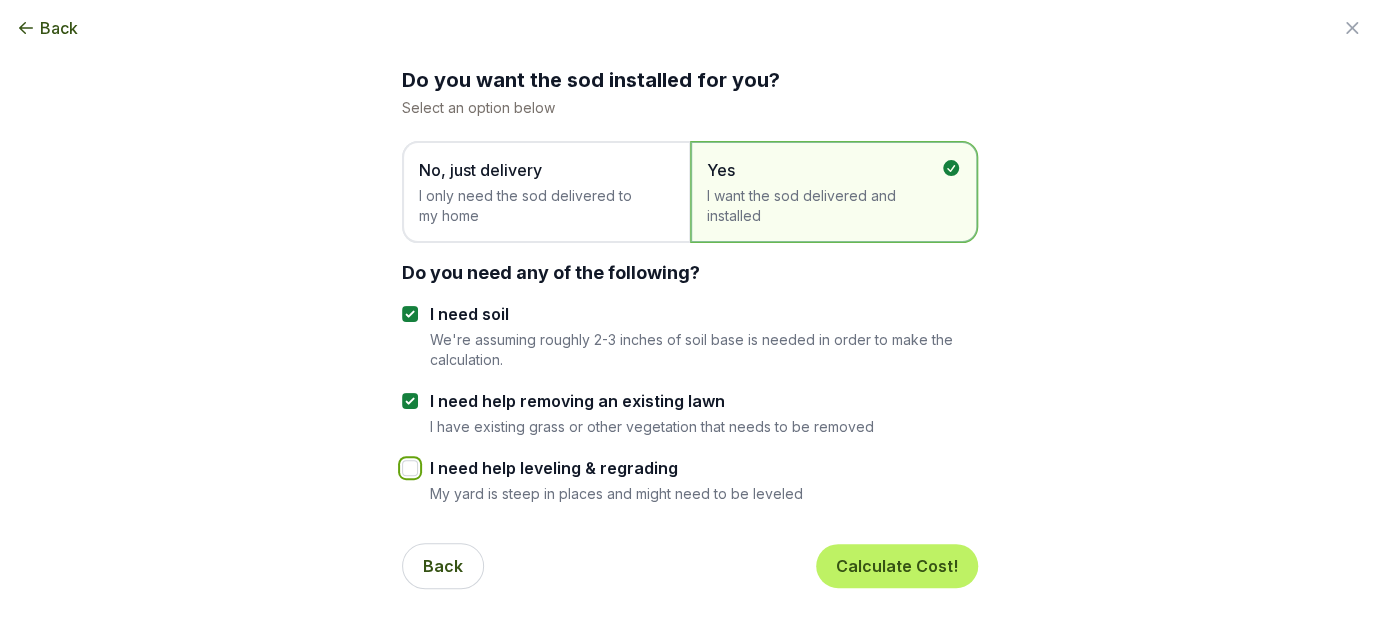 checkbox on "false" 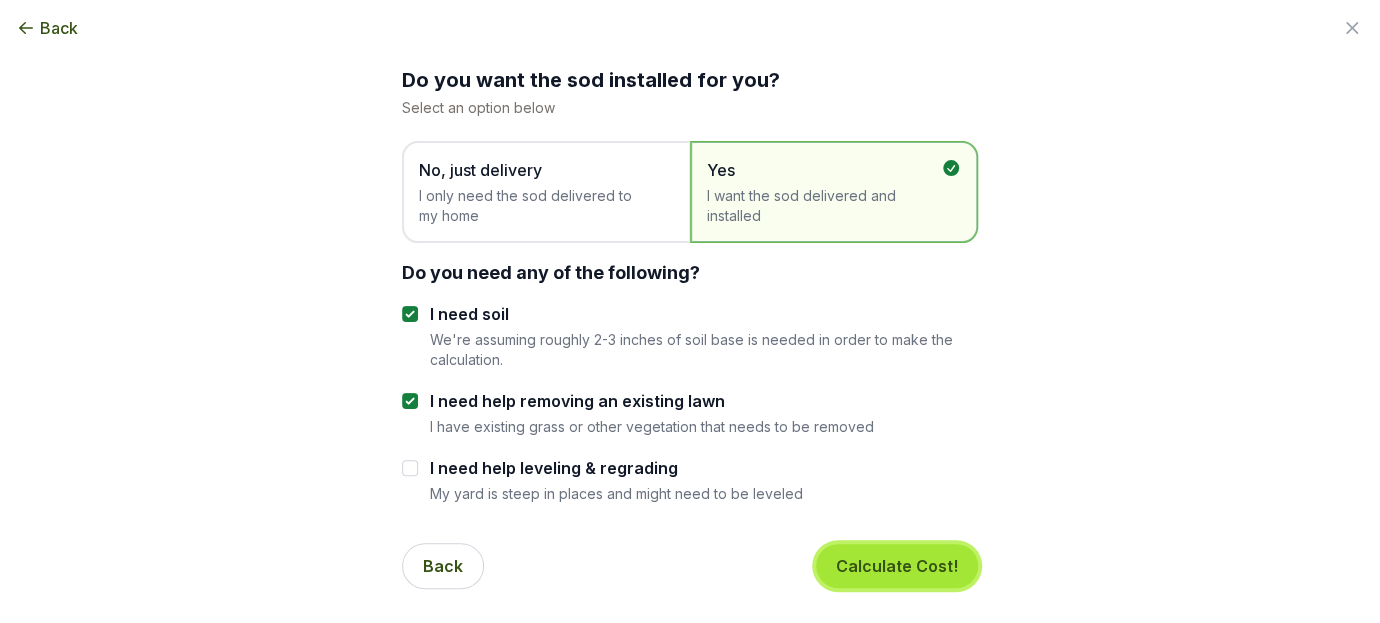click on "Calculate Cost!" at bounding box center (897, 566) 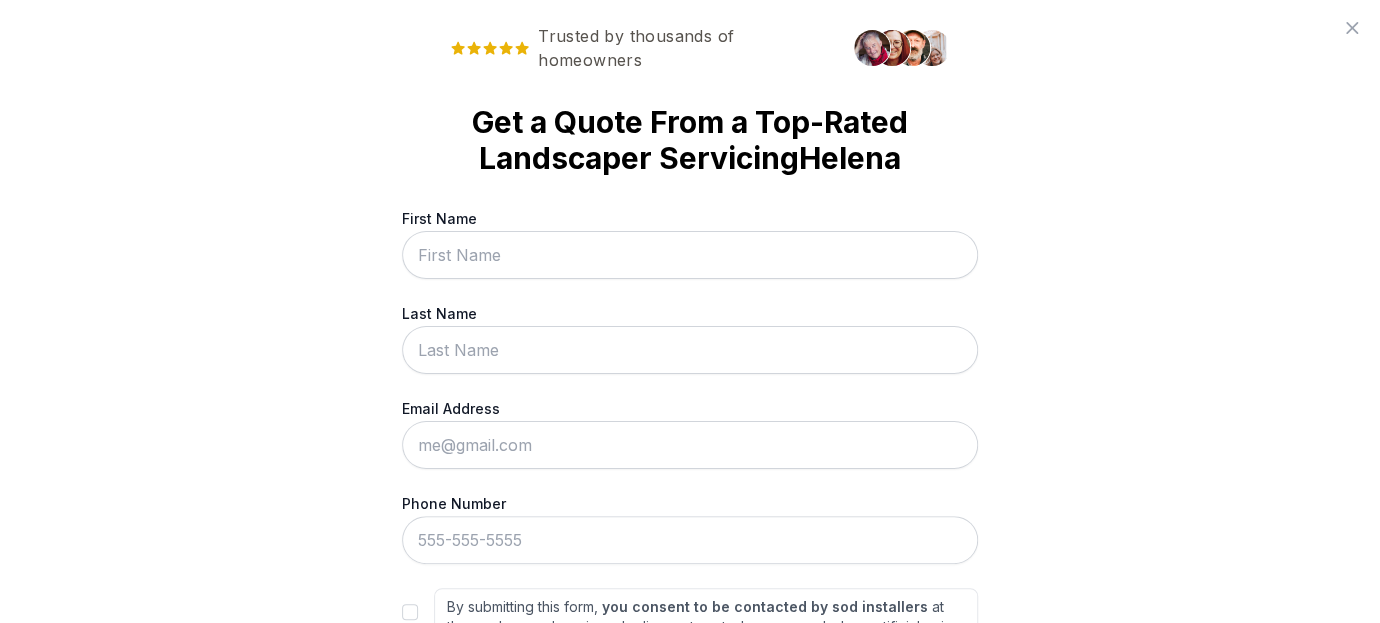 scroll, scrollTop: 0, scrollLeft: 0, axis: both 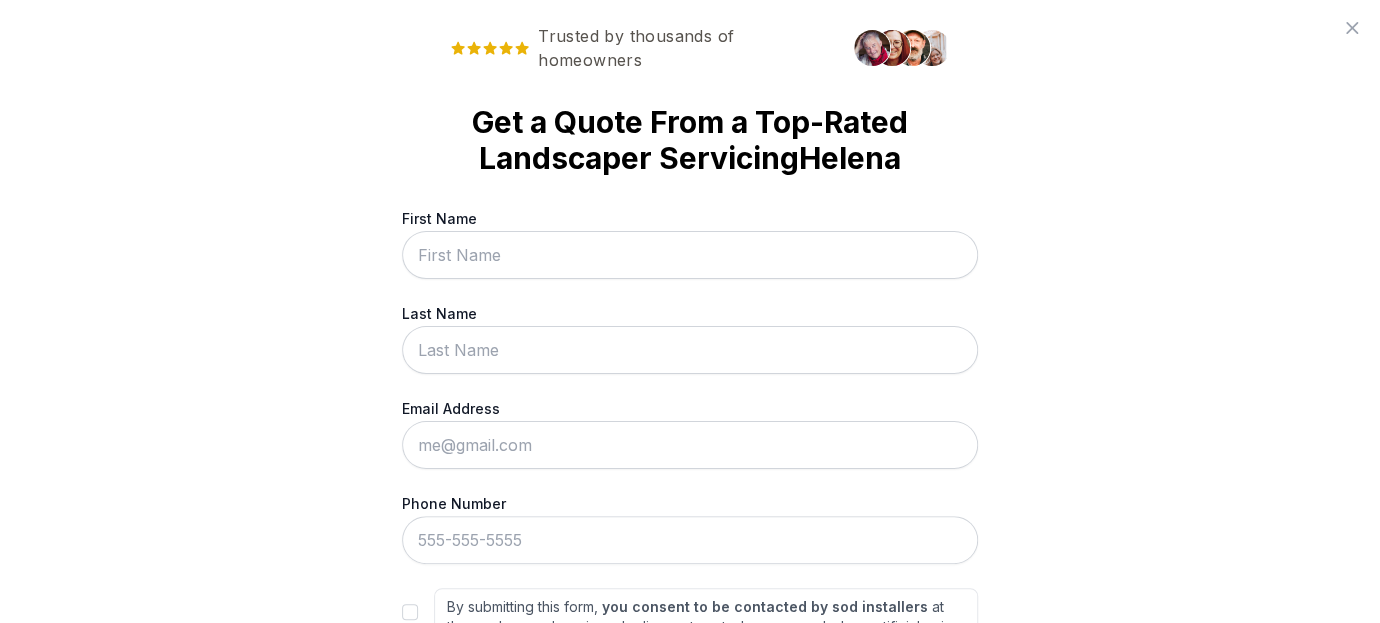 click on "First Name" at bounding box center (690, 255) 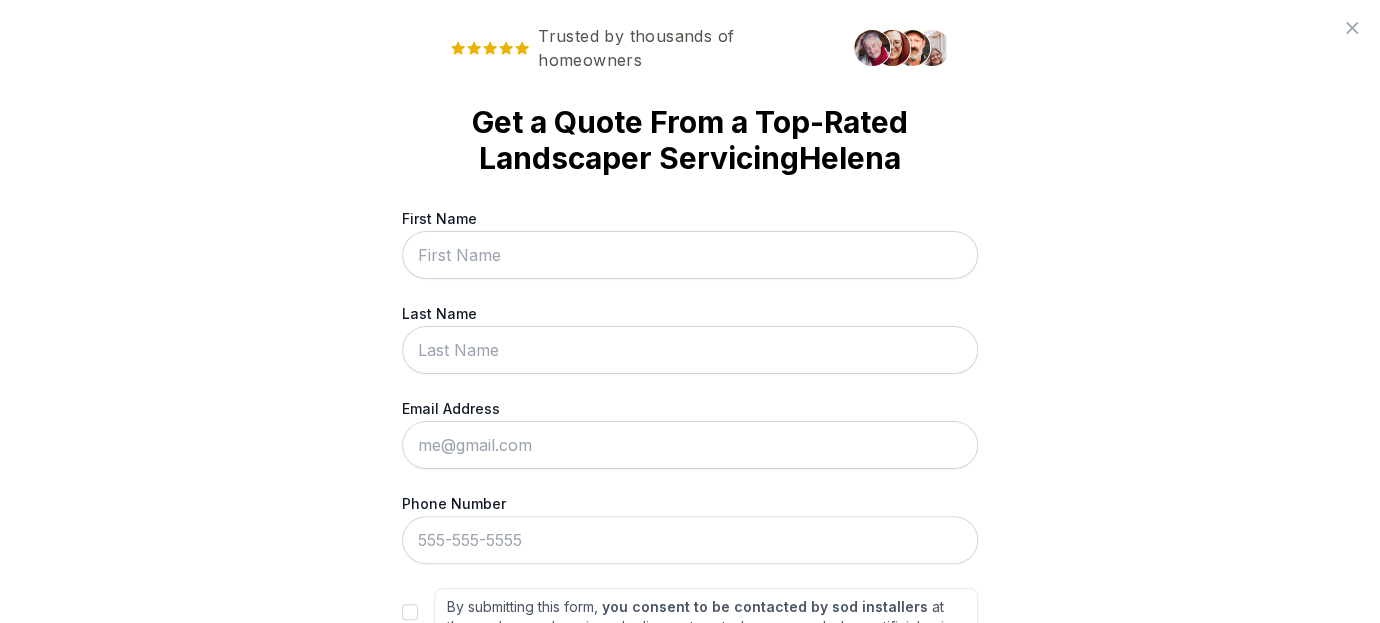 type on "[FIRST]" 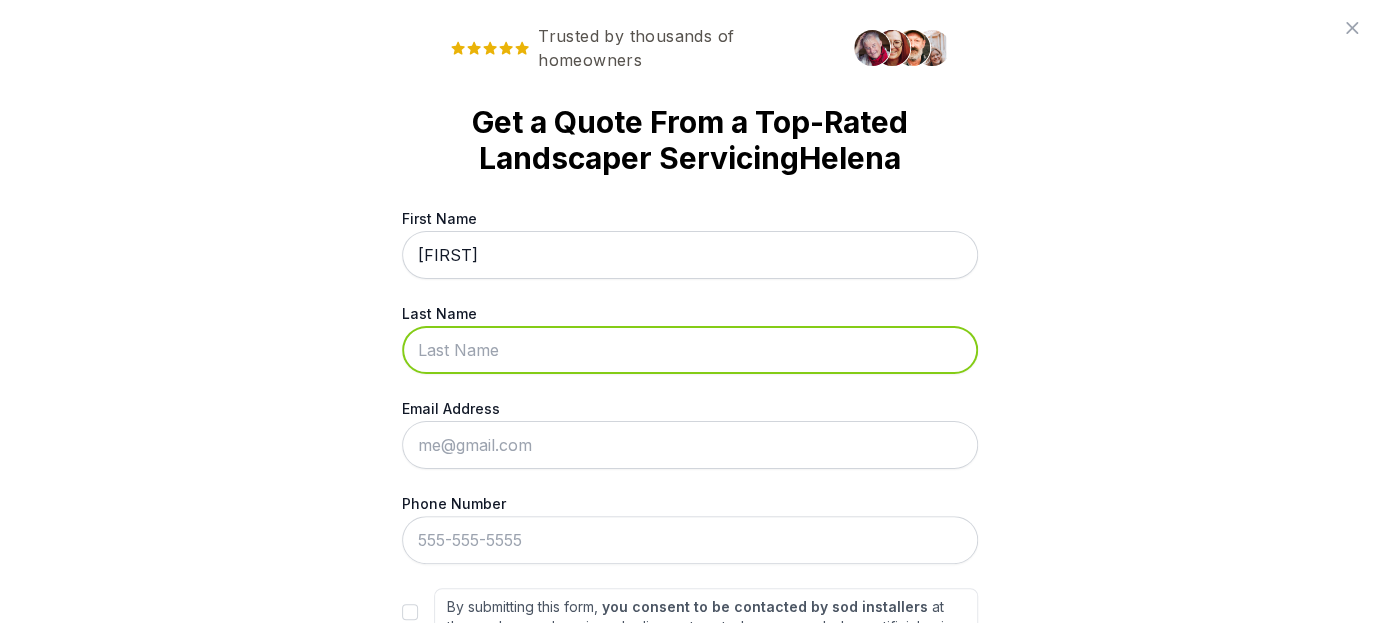 type on "Holland" 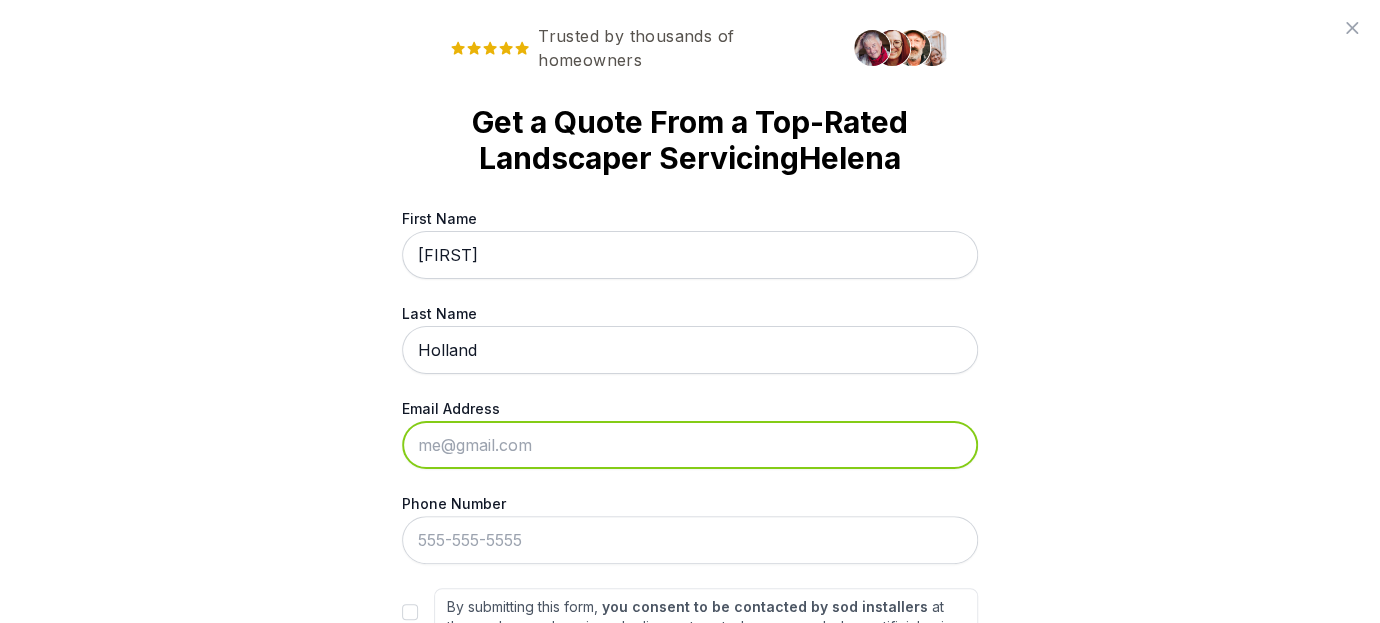type on "[EMAIL]" 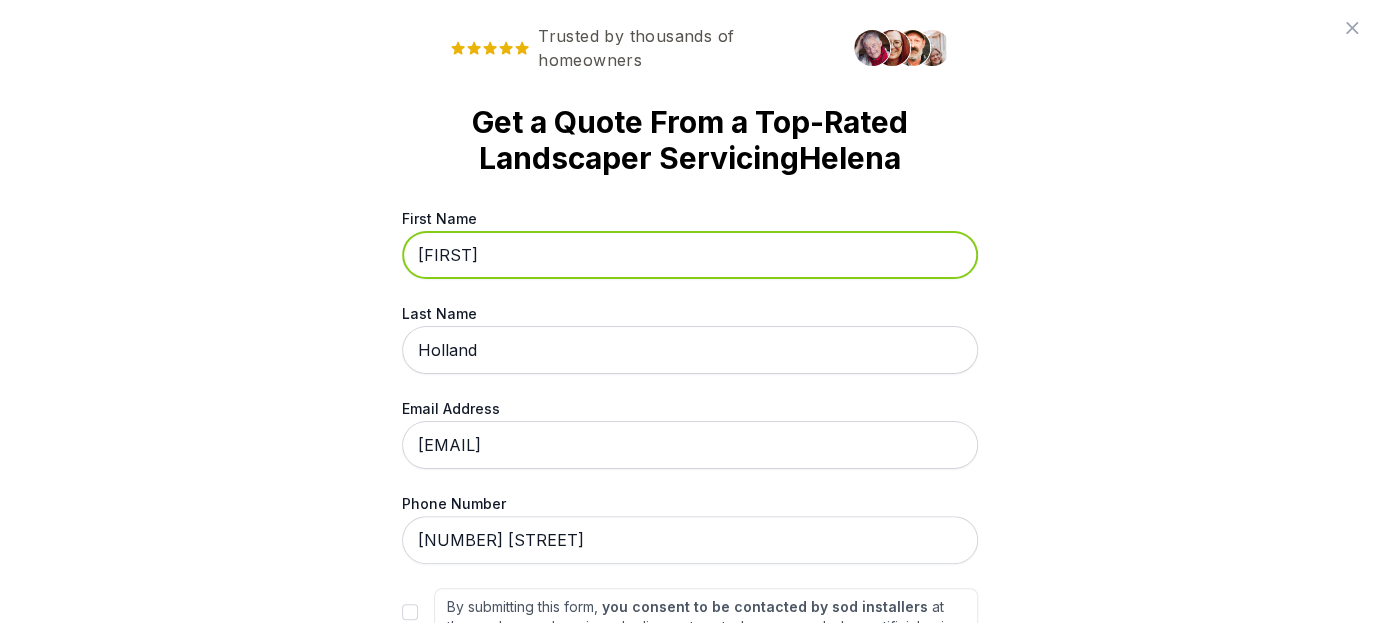 scroll, scrollTop: 209, scrollLeft: 0, axis: vertical 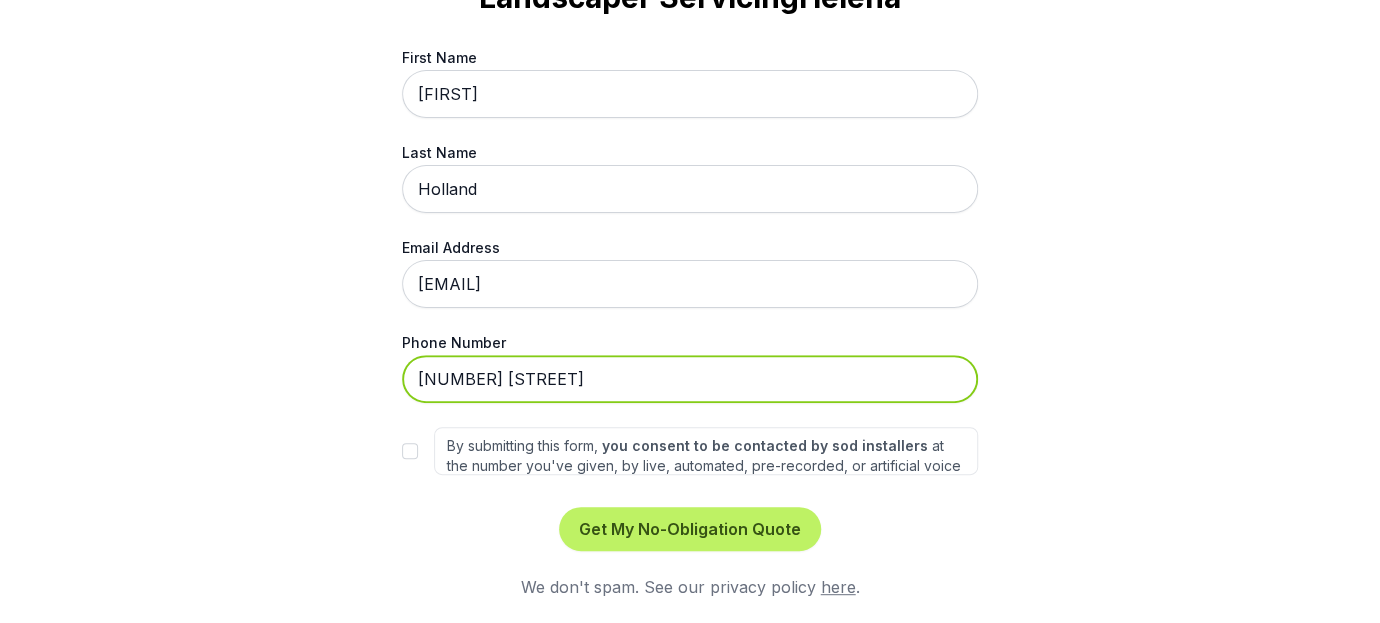 drag, startPoint x: 667, startPoint y: 370, endPoint x: 222, endPoint y: 352, distance: 445.3639 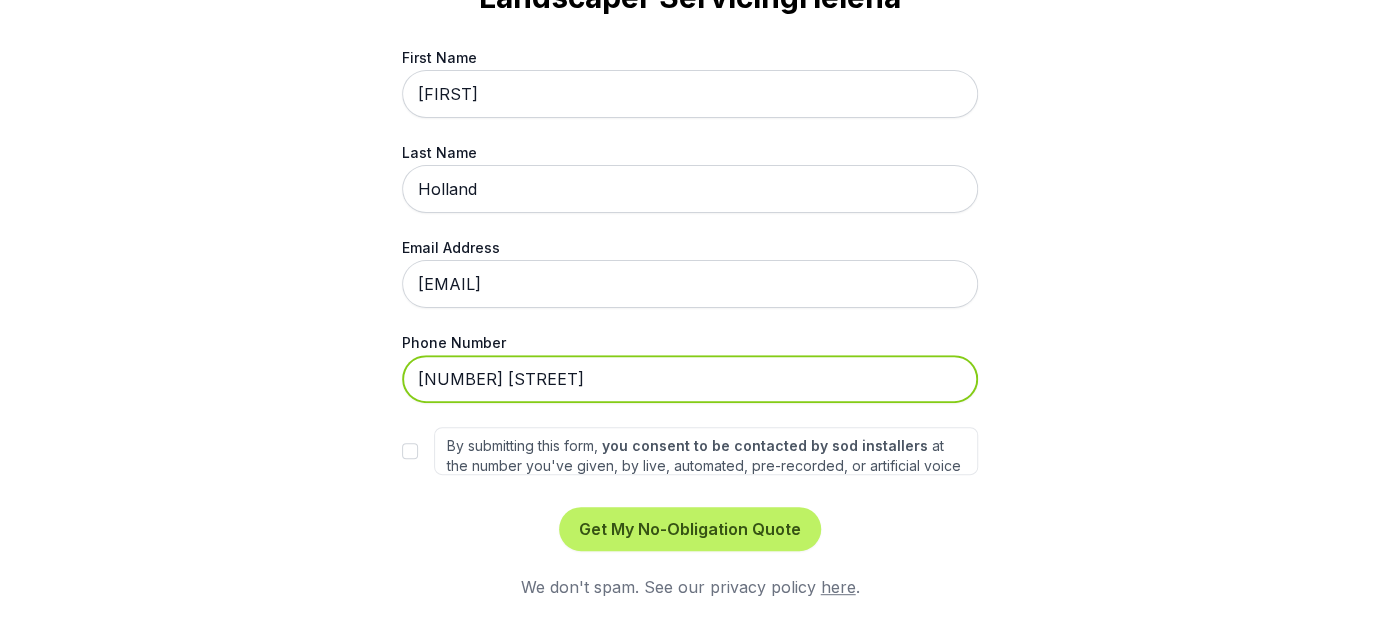 click on "Trusted by thousands of homeowners Get a Quote From a Top-Rated  Landscaper Servicing  Helena First Name [FIRST] Last Name [LAST] Email Address [EMAIL] Phone Number [PHONE] By submitting this form,   you consent to be contacted by sod installers   at the number you've given, by live, automated, pre-recorded, or artificial voice calls, and/or texts. This is to ensure we can efficiently assist you in finding the right services for your needs. Our partner network is supplemented by   Networx Systems, Inc.  and its own   Trusted Partners . Other   Terms and Conditions   apply. Get My No-Obligation Quote We don't spam. See our privacy policy   here ." at bounding box center (690, 311) 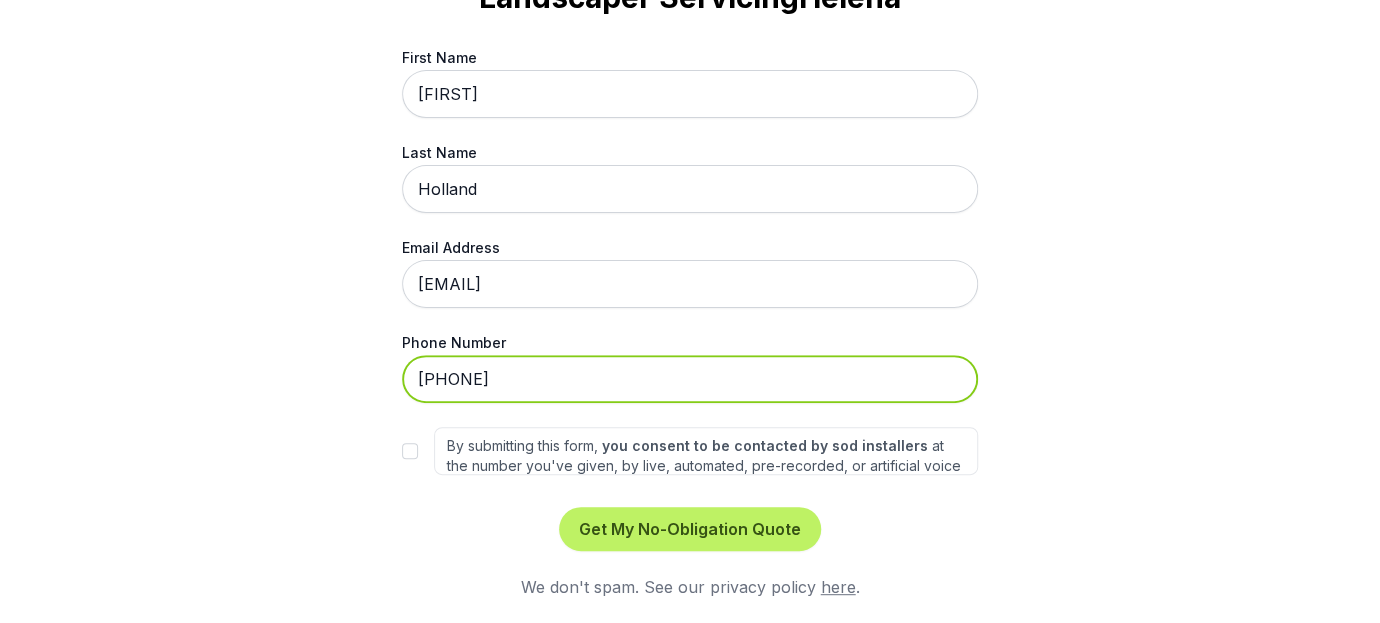 type on "[PHONE]" 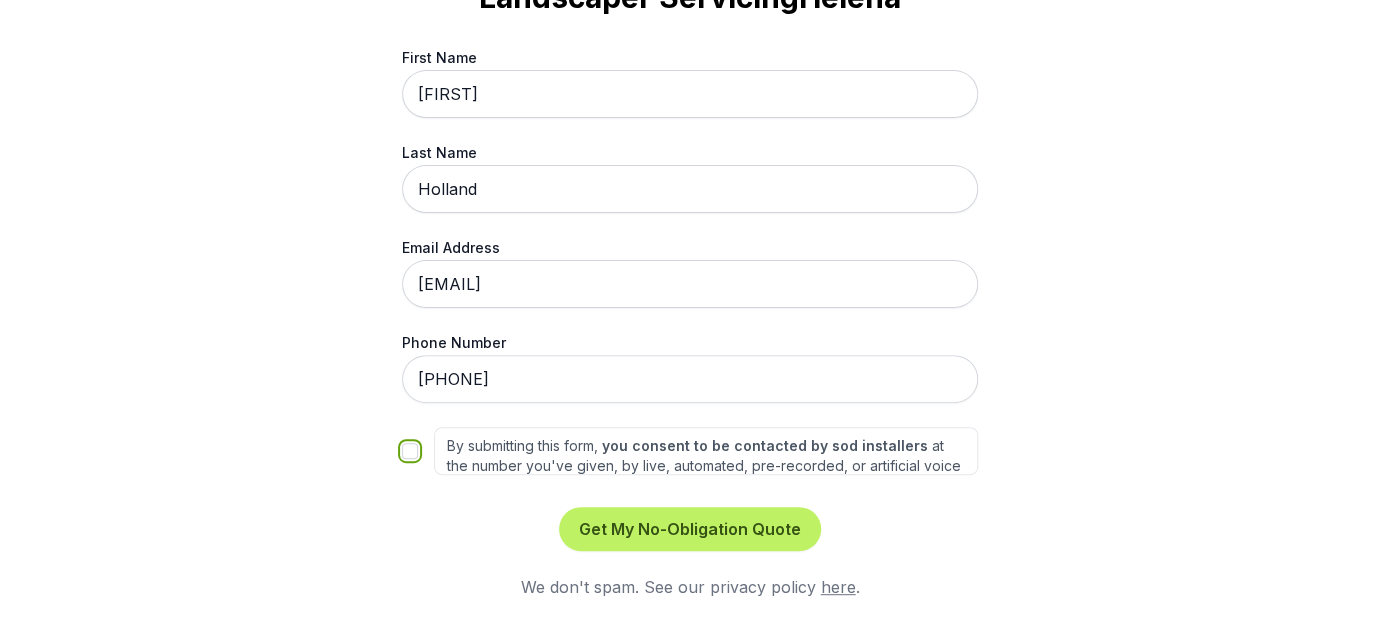 click on "By submitting this form,   you consent to be contacted by sod installers   at the number you've given, by live, automated, pre-recorded, or artificial voice calls, and/or texts. This is to ensure we can efficiently assist you in finding the right services for your needs. Our partner network is supplemented by   Networx Systems, Inc.  and its own   Trusted Partners . Other   Terms and Conditions   apply." at bounding box center (410, 451) 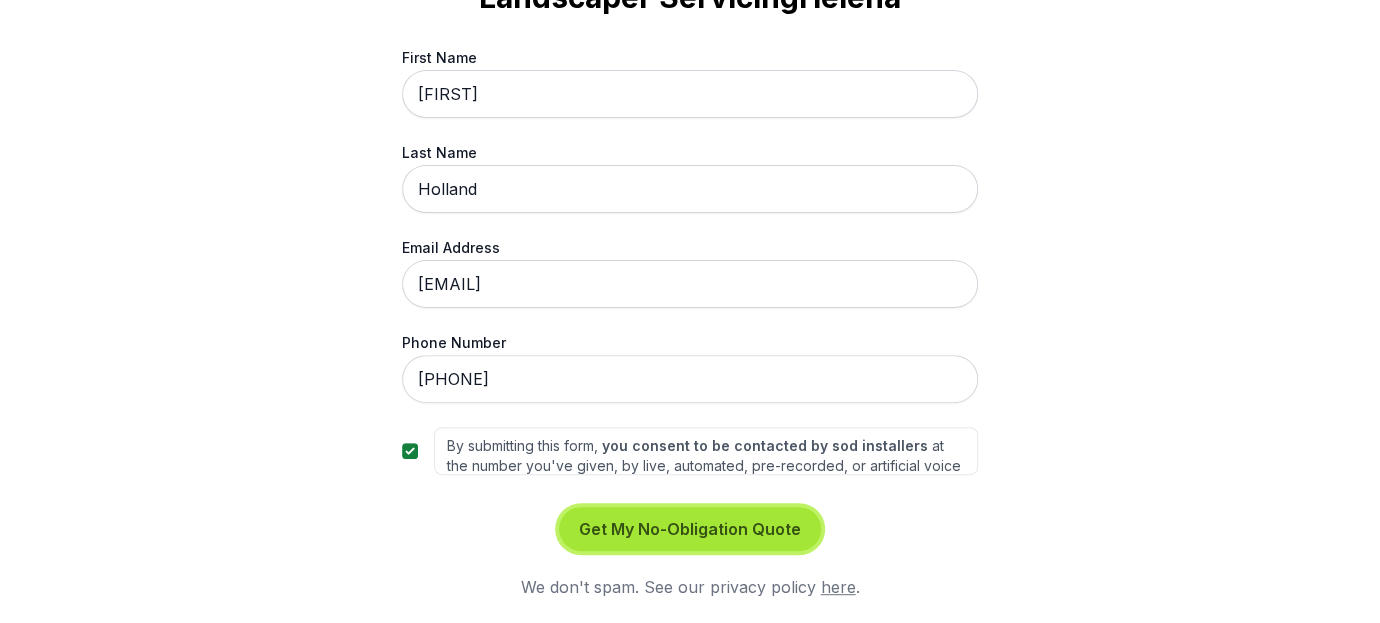 click on "Get My No-Obligation Quote" at bounding box center [690, 529] 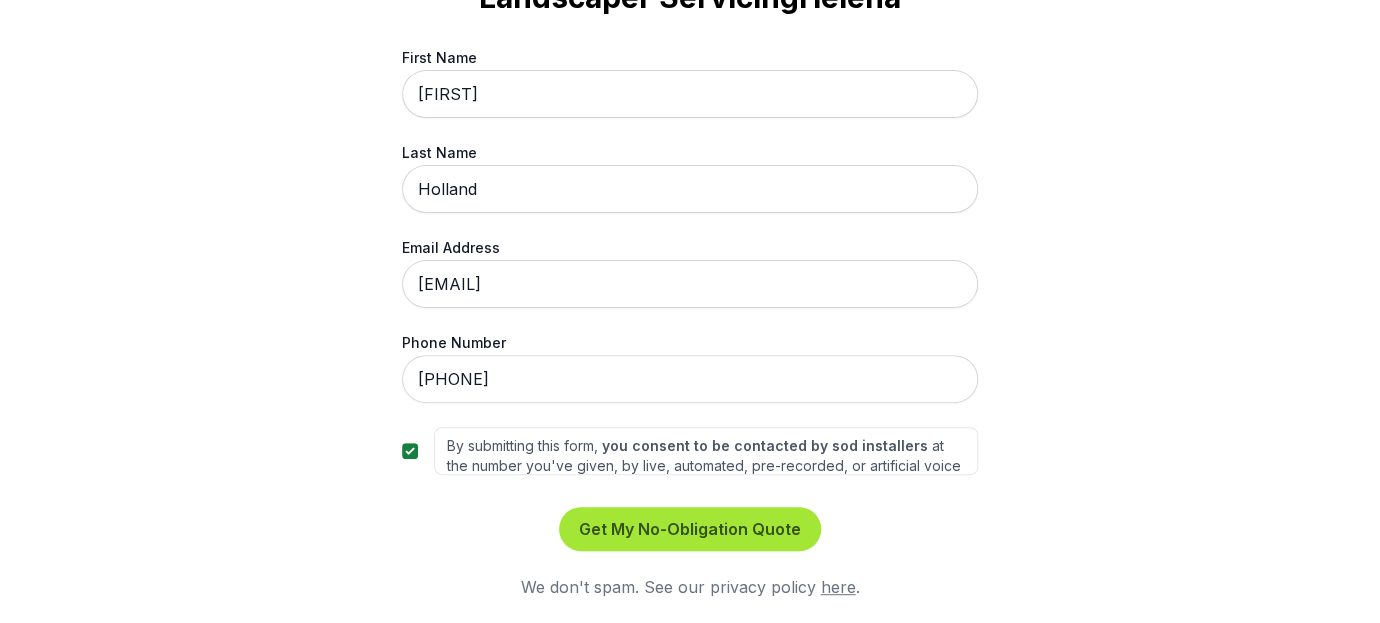 scroll, scrollTop: 0, scrollLeft: 0, axis: both 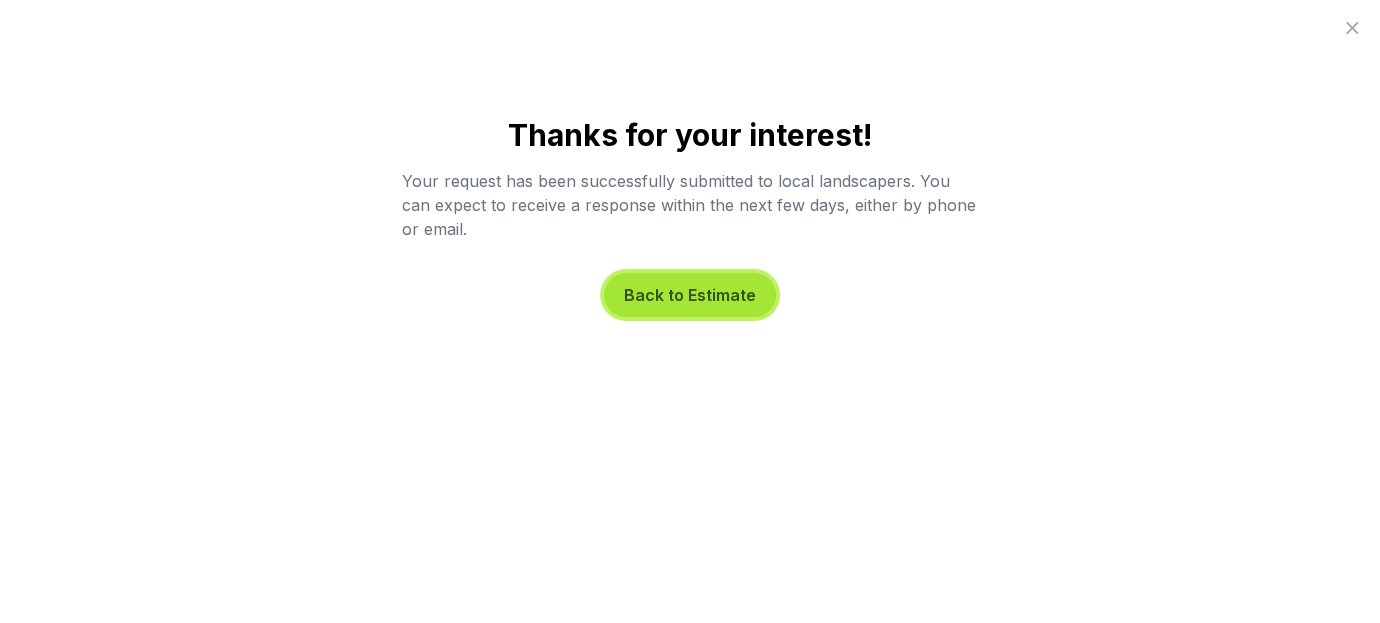 click on "Back to Estimate" at bounding box center [690, 295] 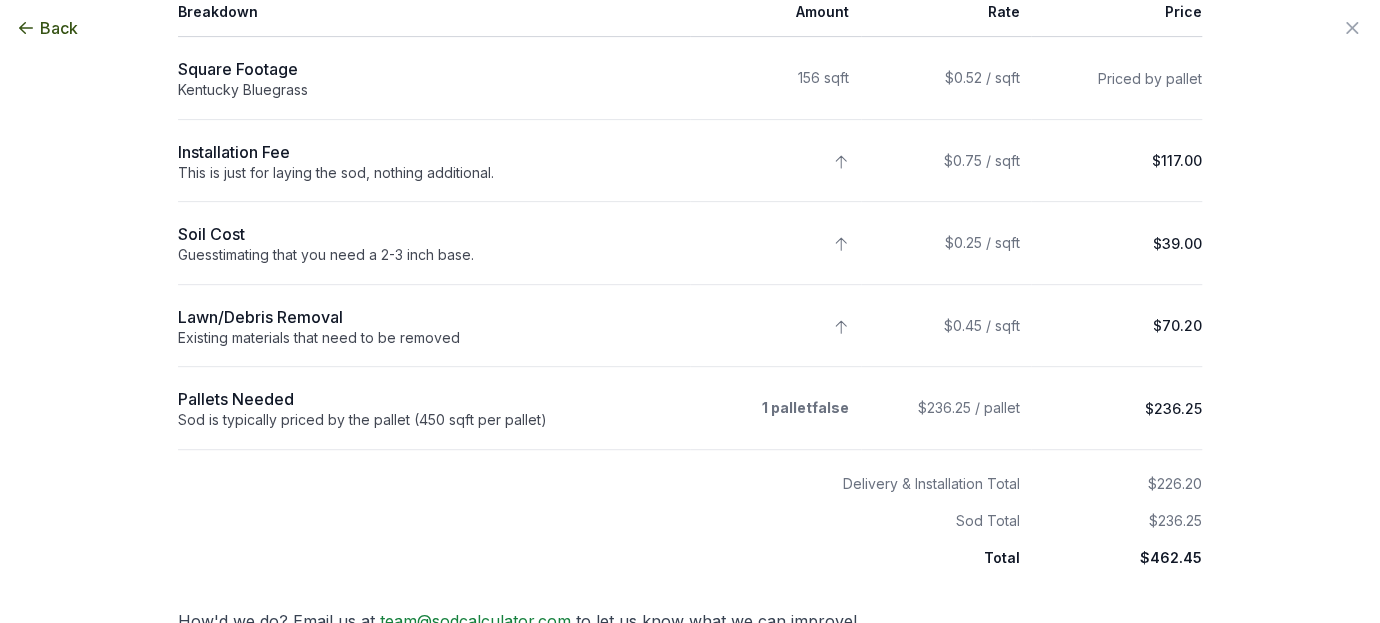 scroll, scrollTop: 171, scrollLeft: 0, axis: vertical 